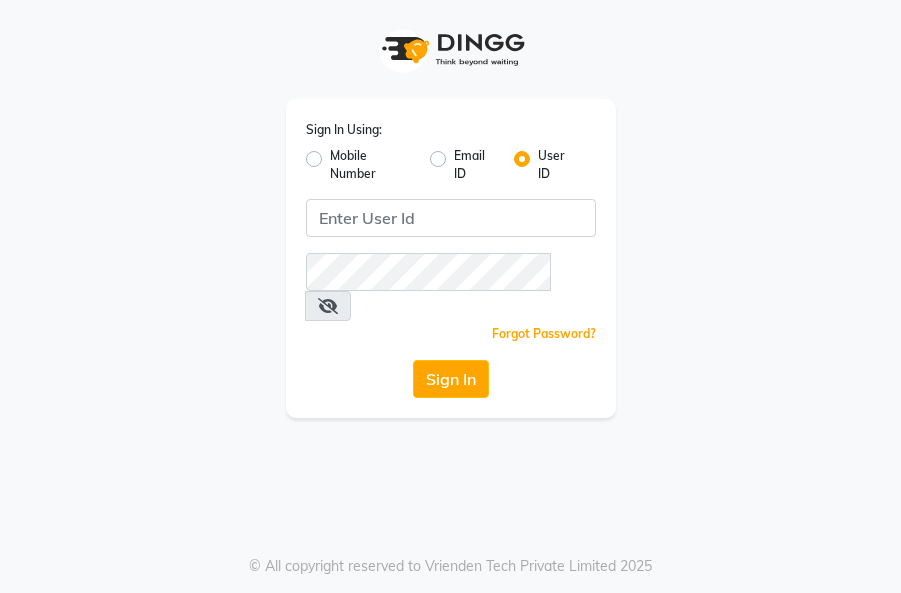 scroll, scrollTop: 0, scrollLeft: 0, axis: both 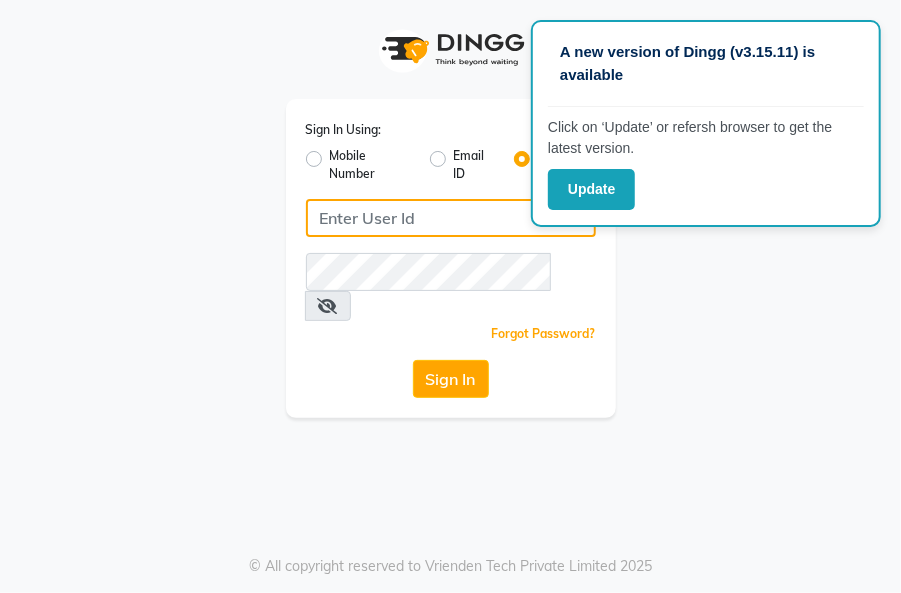 type on "Akibasalon" 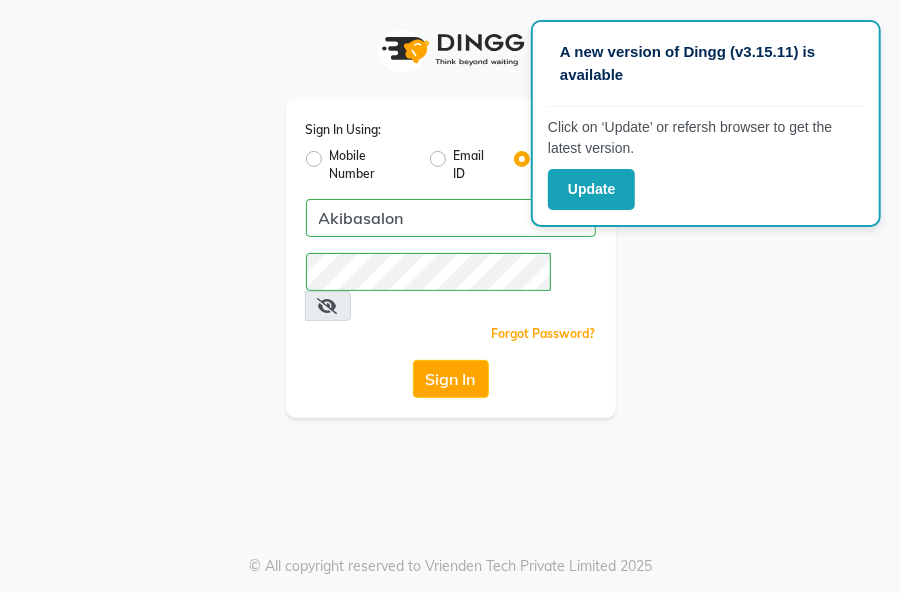 click on "Sign In Using: Mobile Number Email ID User ID Akibasalon  Remember me Forgot Password?  Sign In" 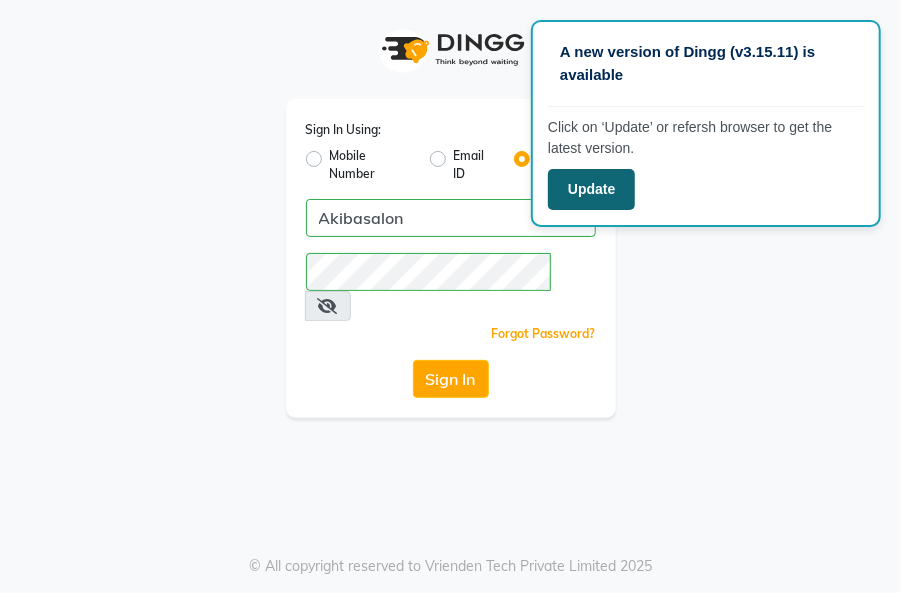 click on "Update" 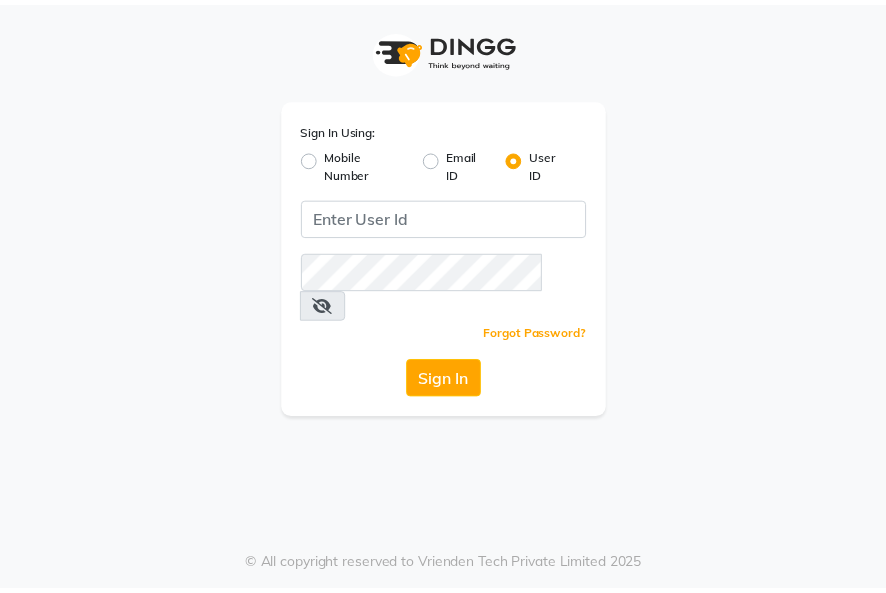 scroll, scrollTop: 0, scrollLeft: 0, axis: both 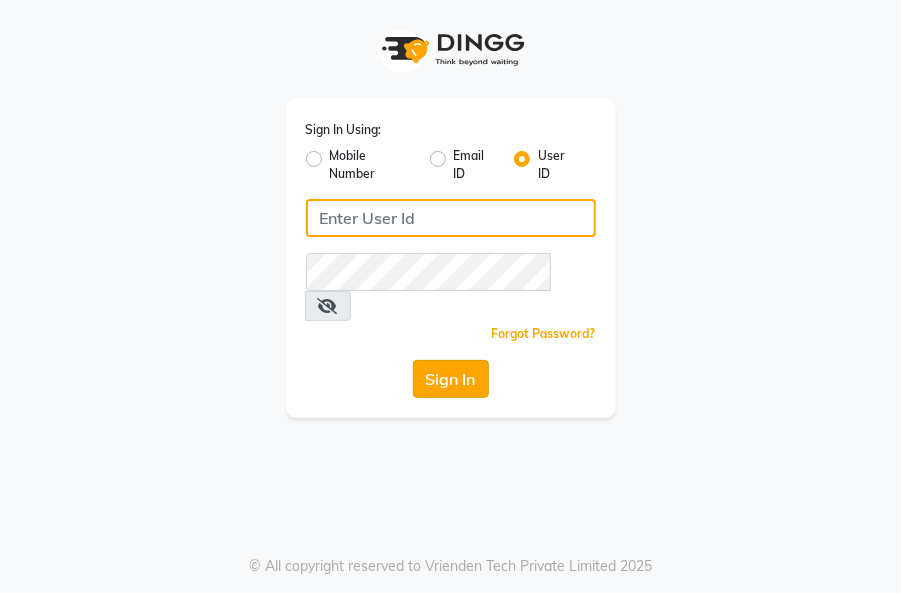 type on "Akibasalon" 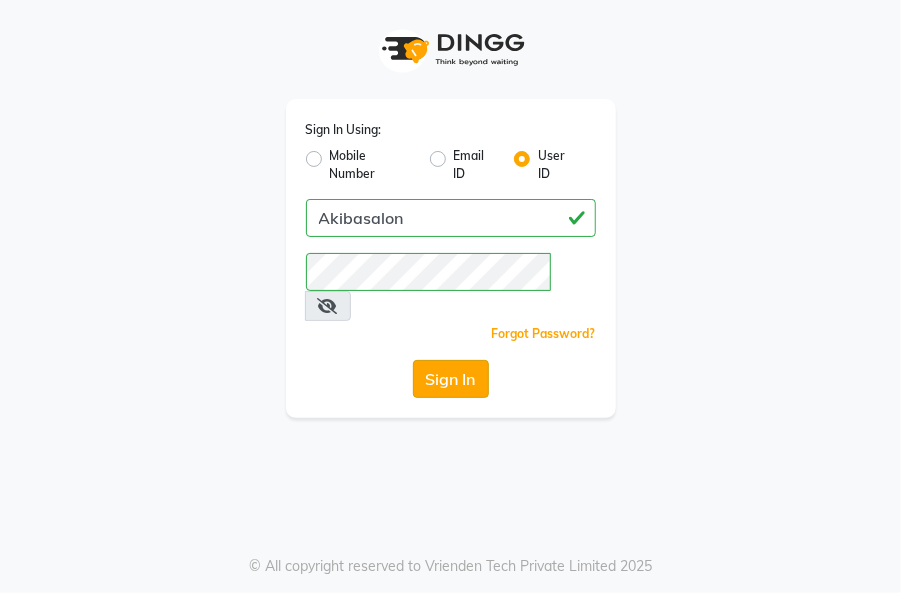 click on "Sign In" 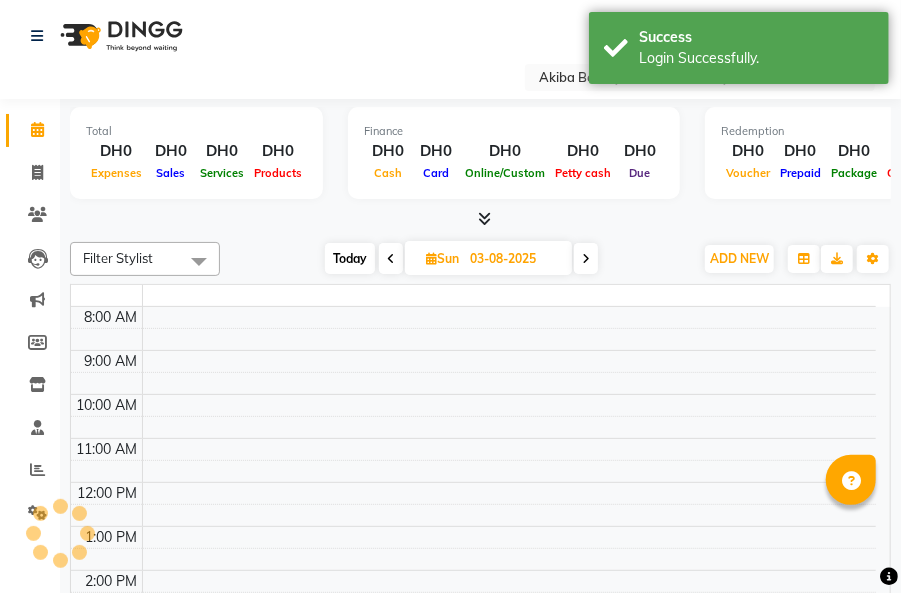 select on "en" 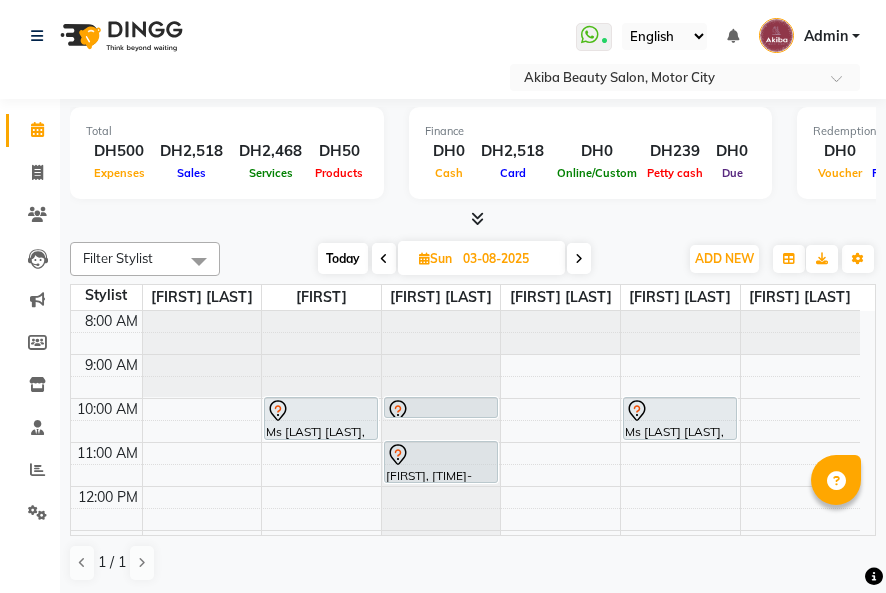 scroll, scrollTop: 0, scrollLeft: 0, axis: both 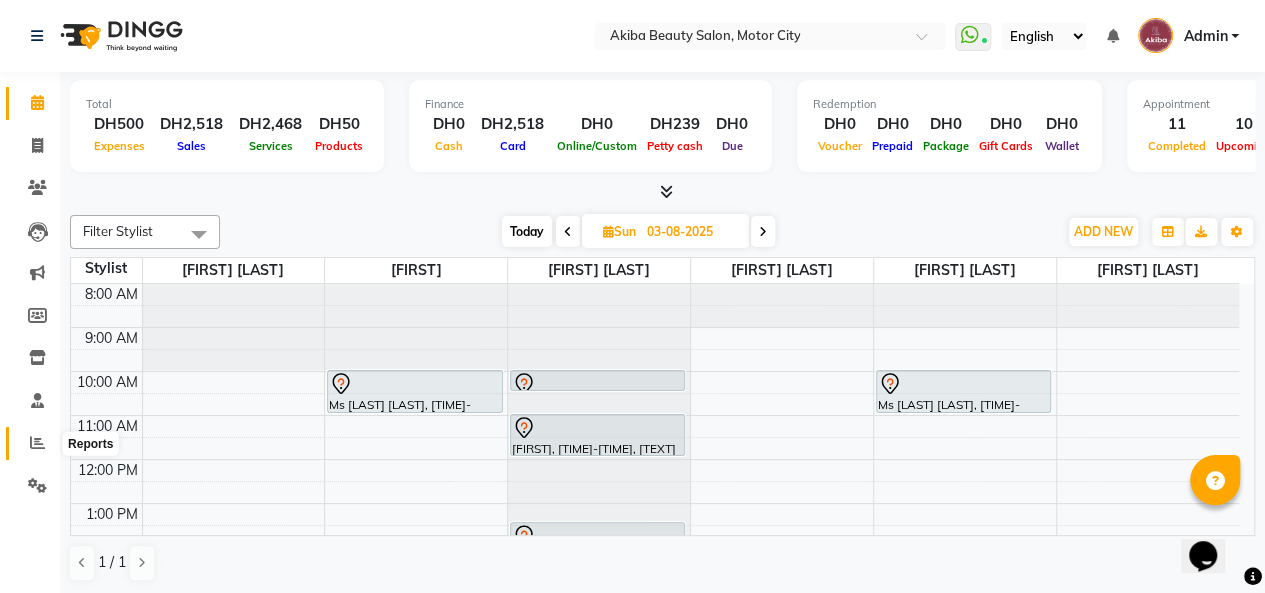 click 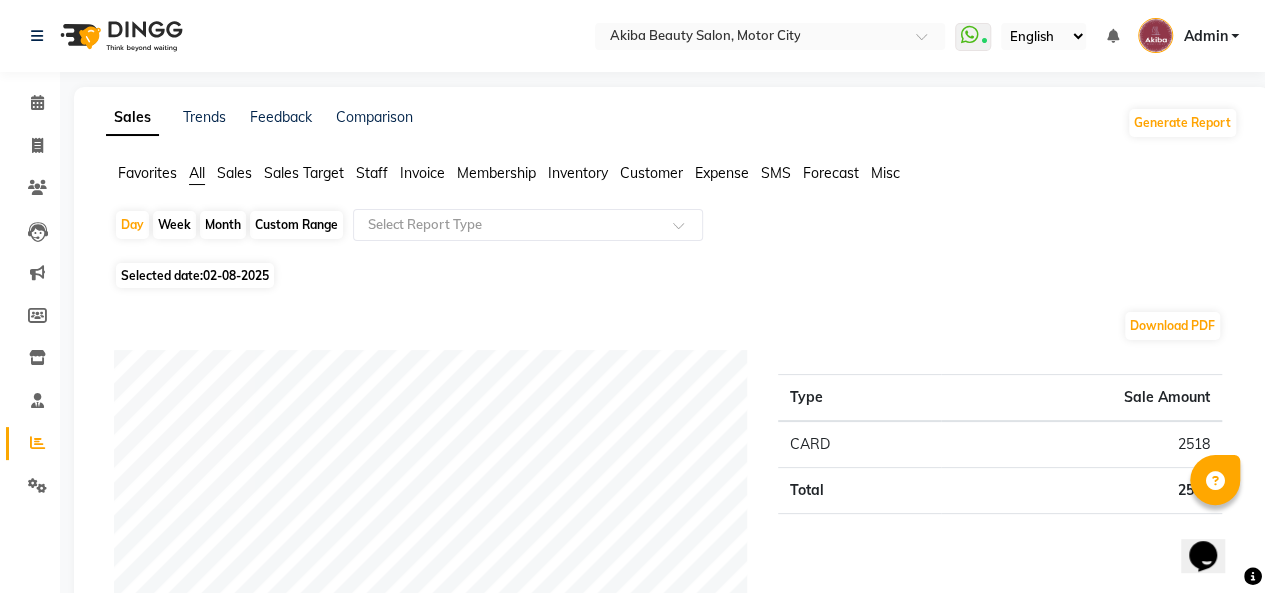 click on "Sales Target" 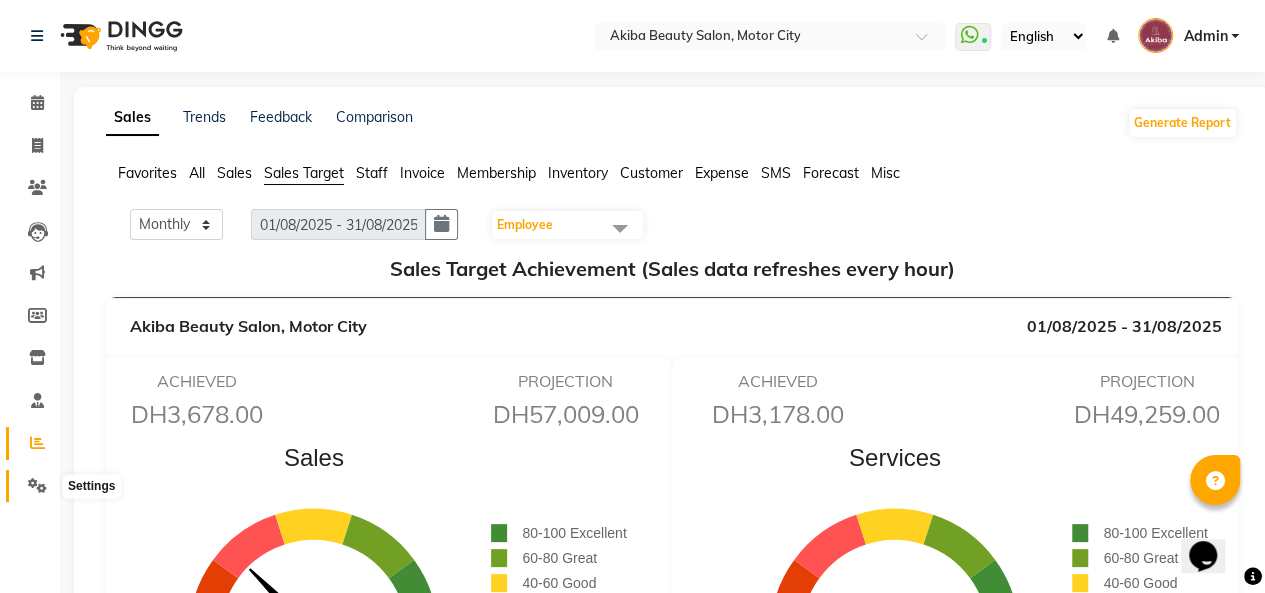 click 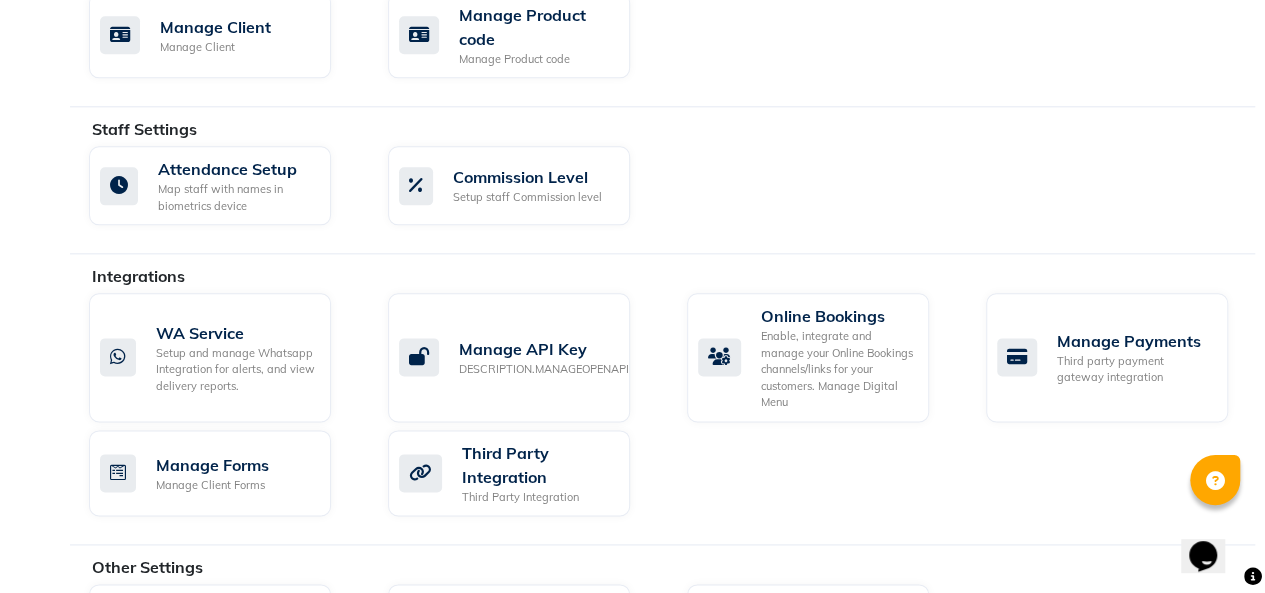 scroll, scrollTop: 1095, scrollLeft: 0, axis: vertical 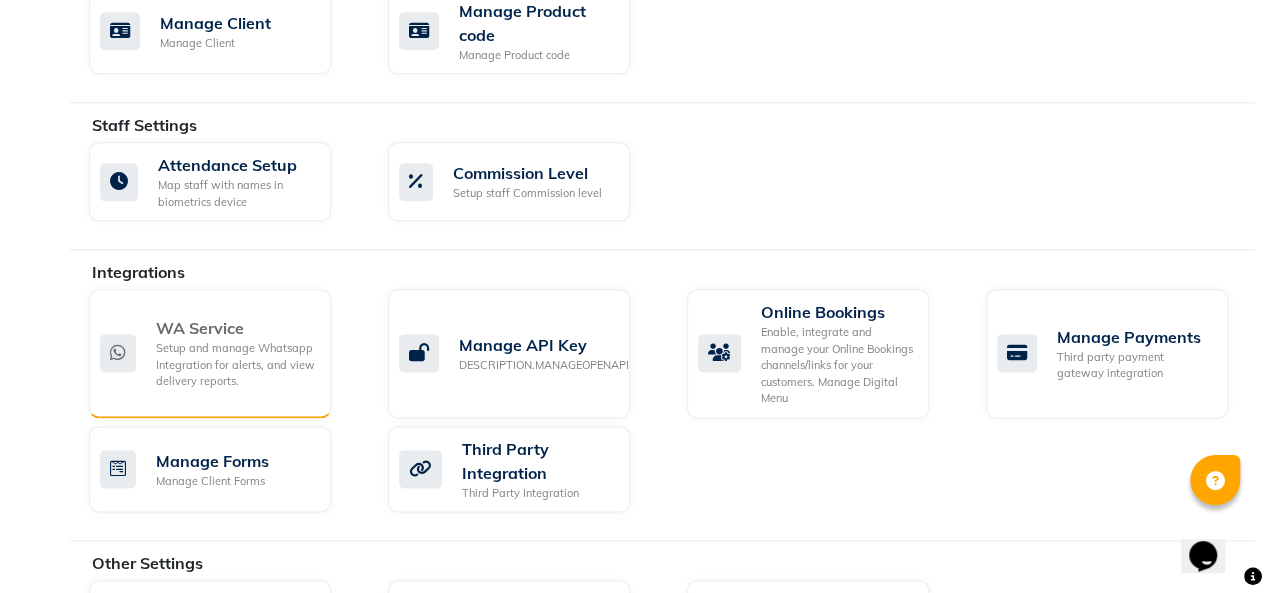 click on "Setup and manage Whatsapp Integration for alerts, and view delivery reports." 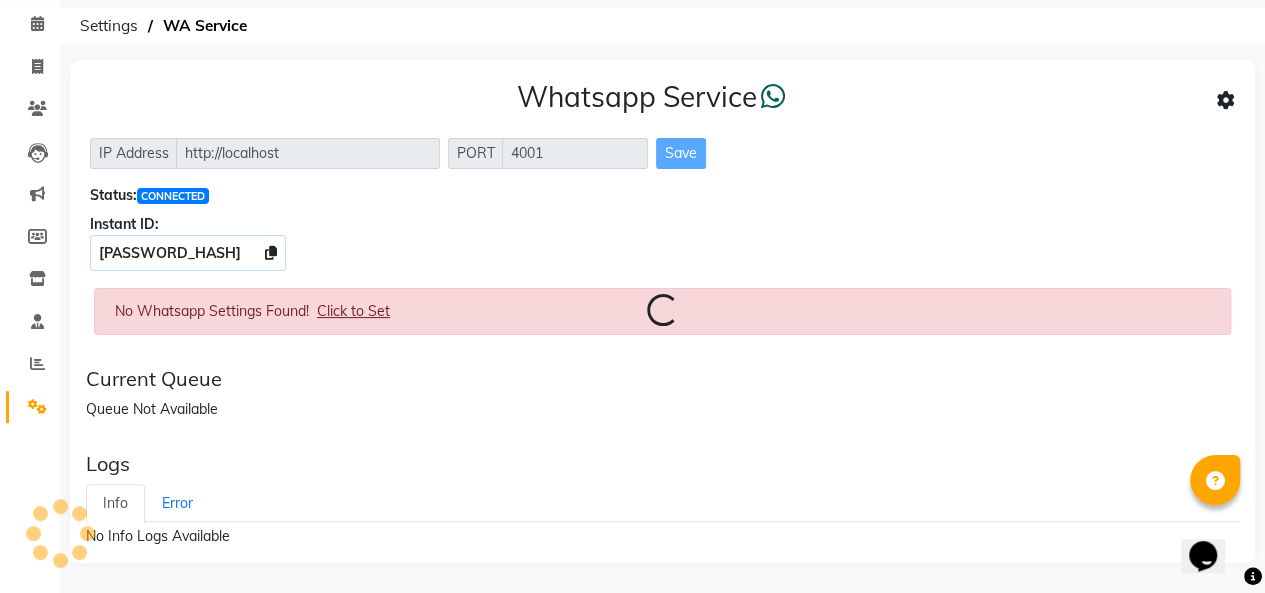 scroll, scrollTop: 0, scrollLeft: 0, axis: both 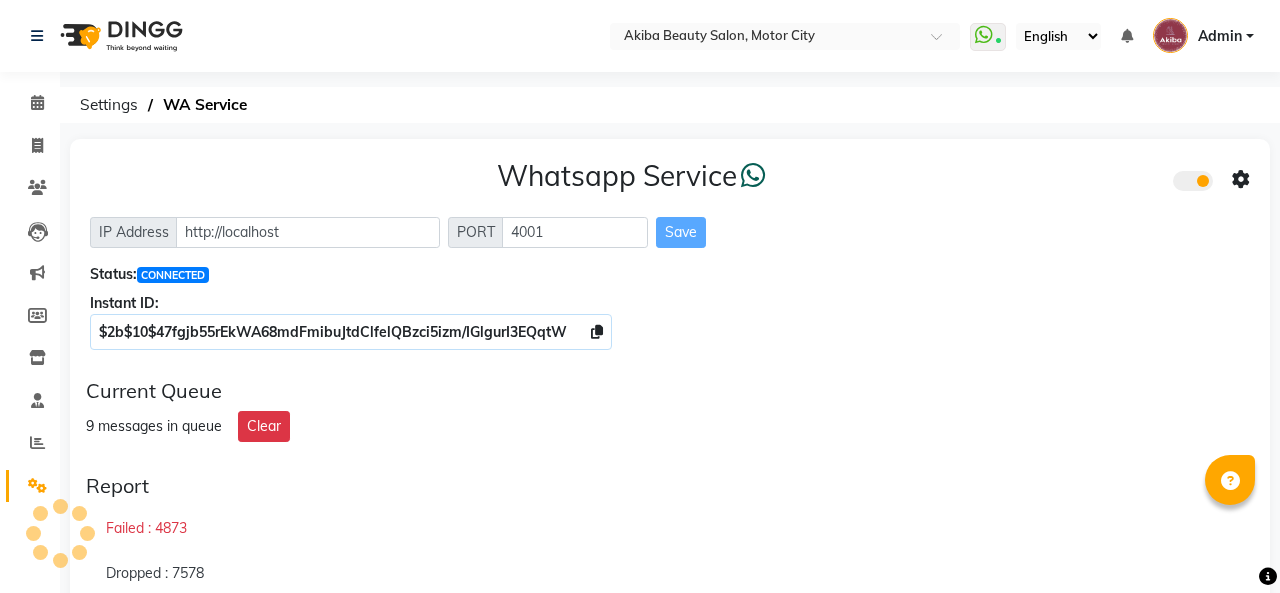 select on "en" 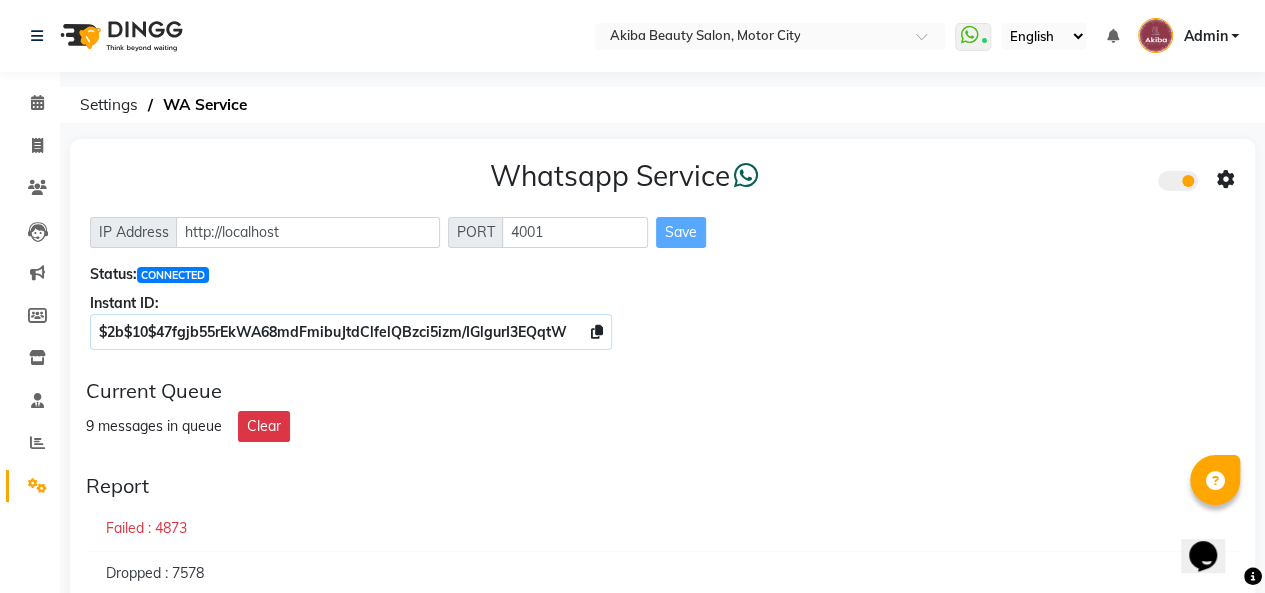scroll, scrollTop: 0, scrollLeft: 0, axis: both 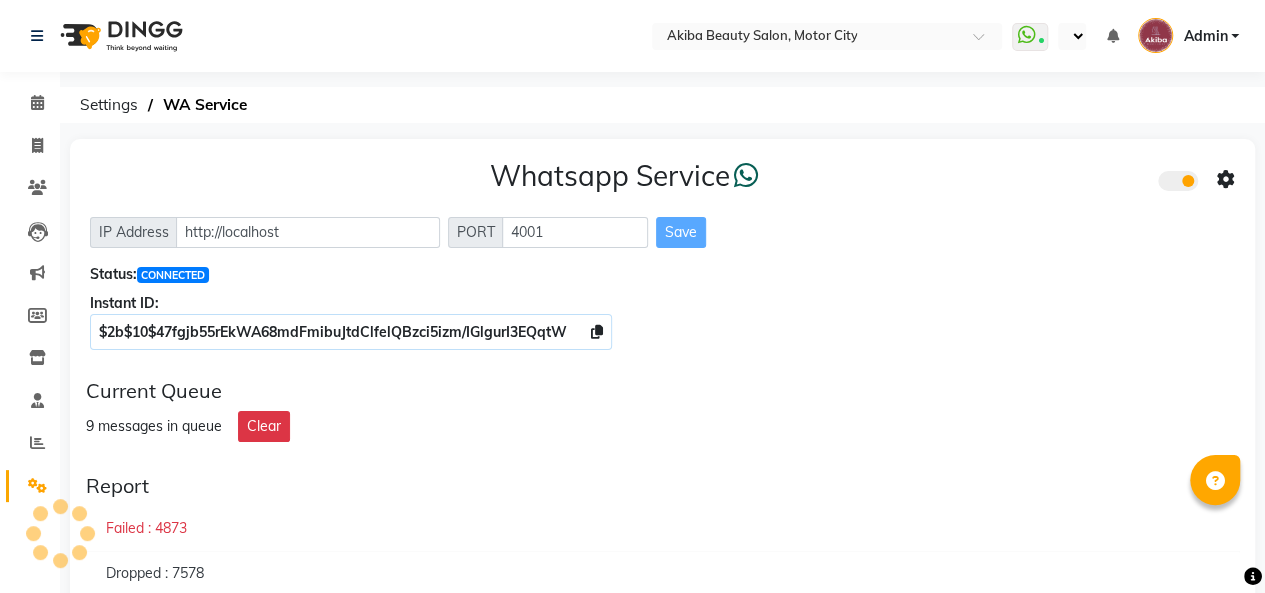 select on "en" 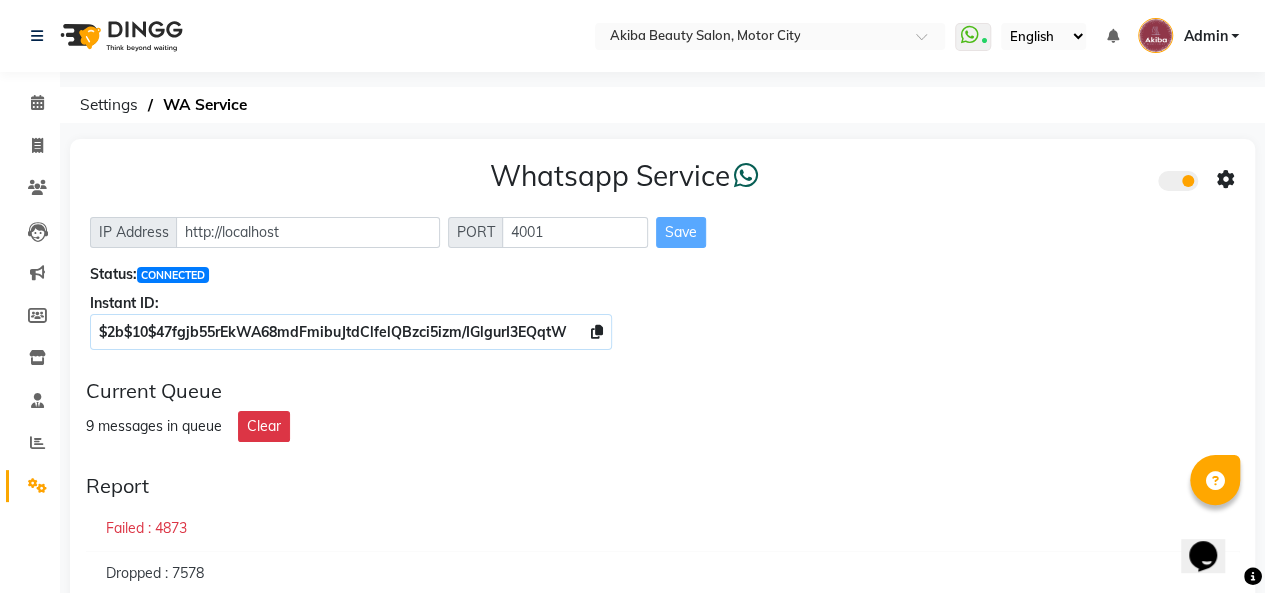scroll, scrollTop: 0, scrollLeft: 0, axis: both 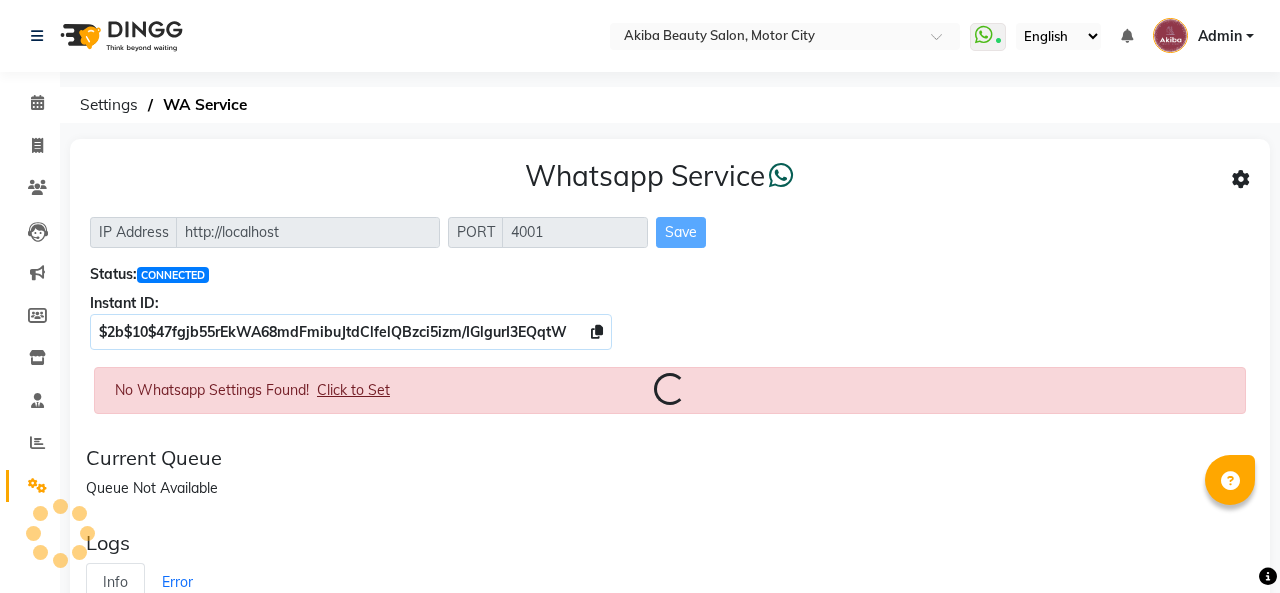 select on "en" 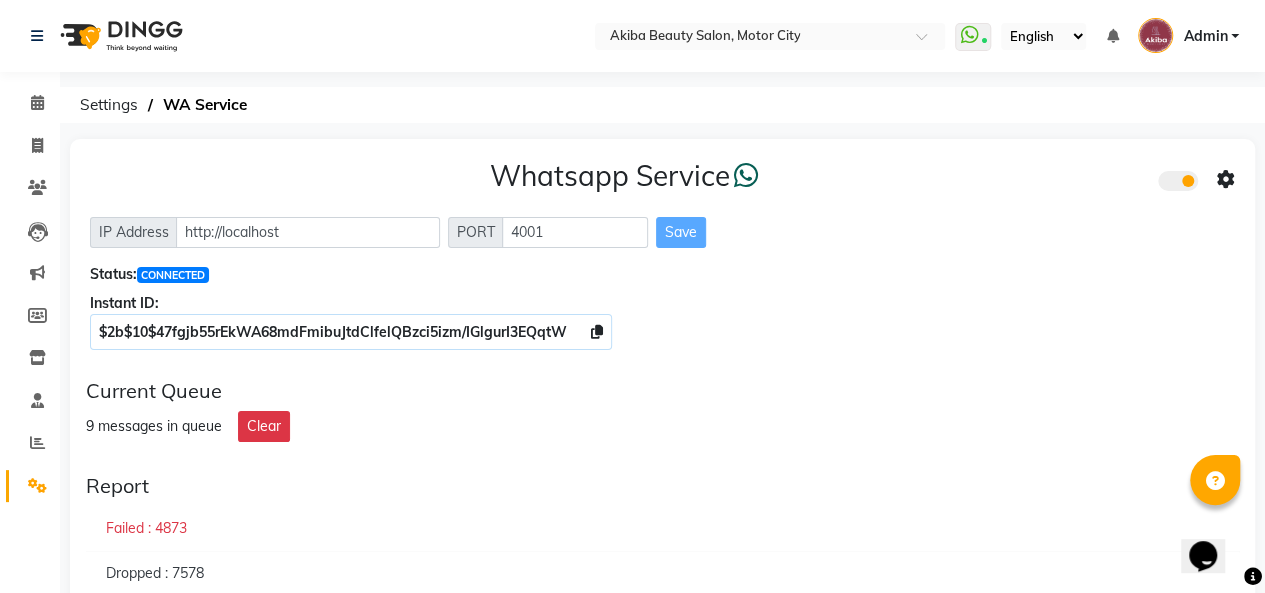 scroll, scrollTop: 0, scrollLeft: 0, axis: both 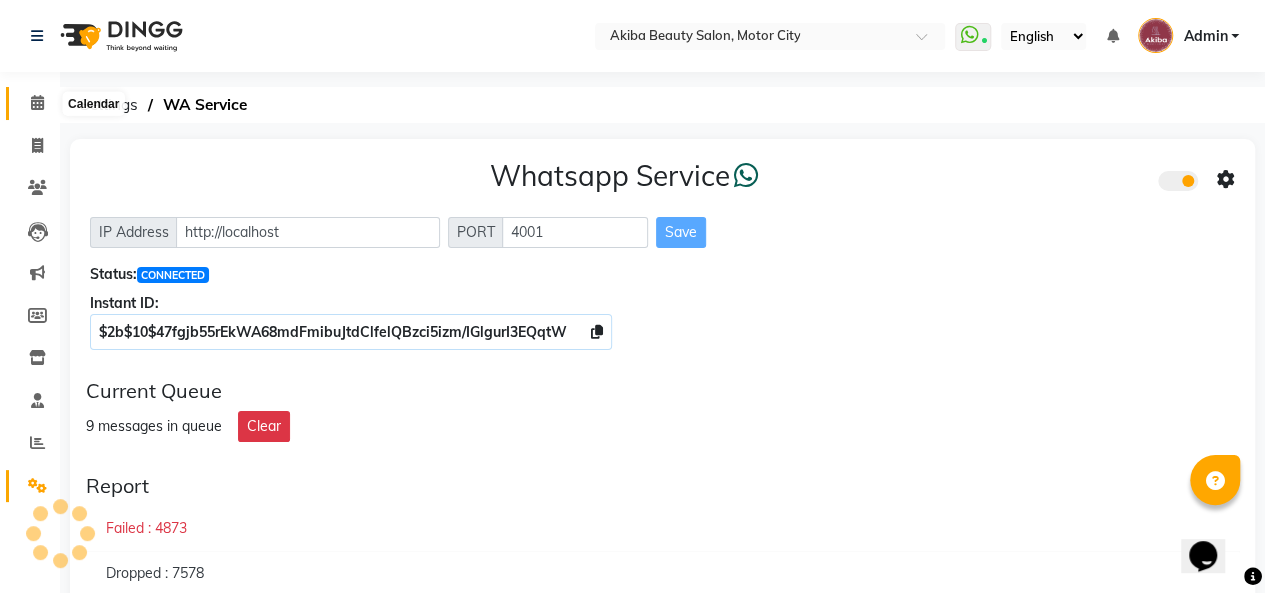 click 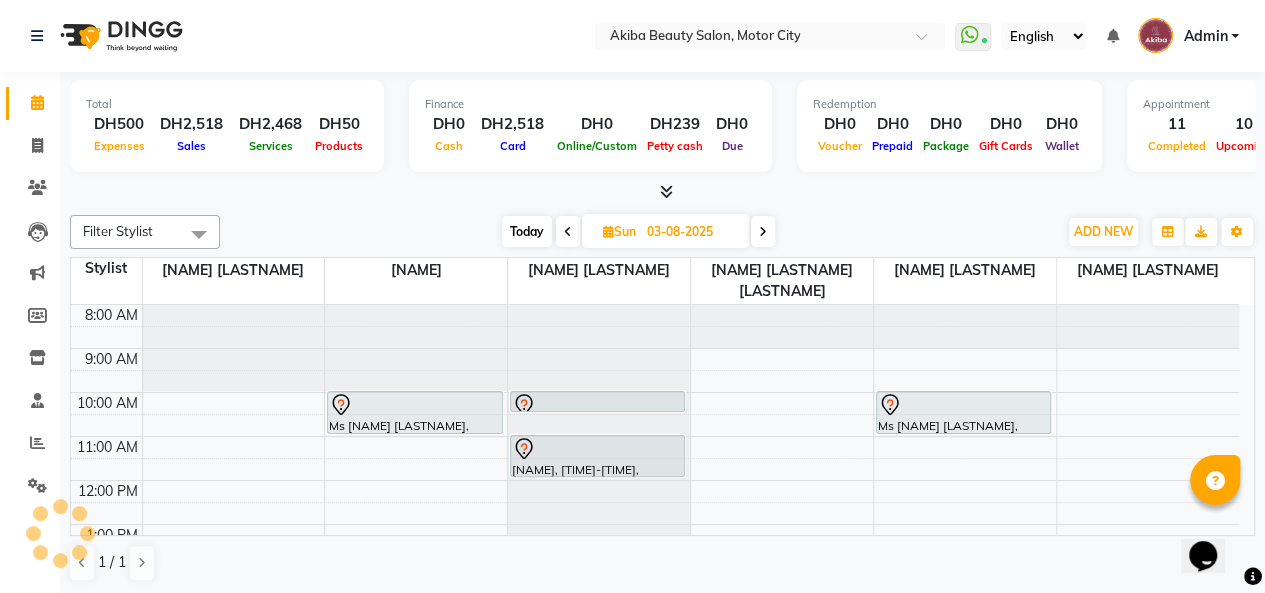scroll, scrollTop: 336, scrollLeft: 0, axis: vertical 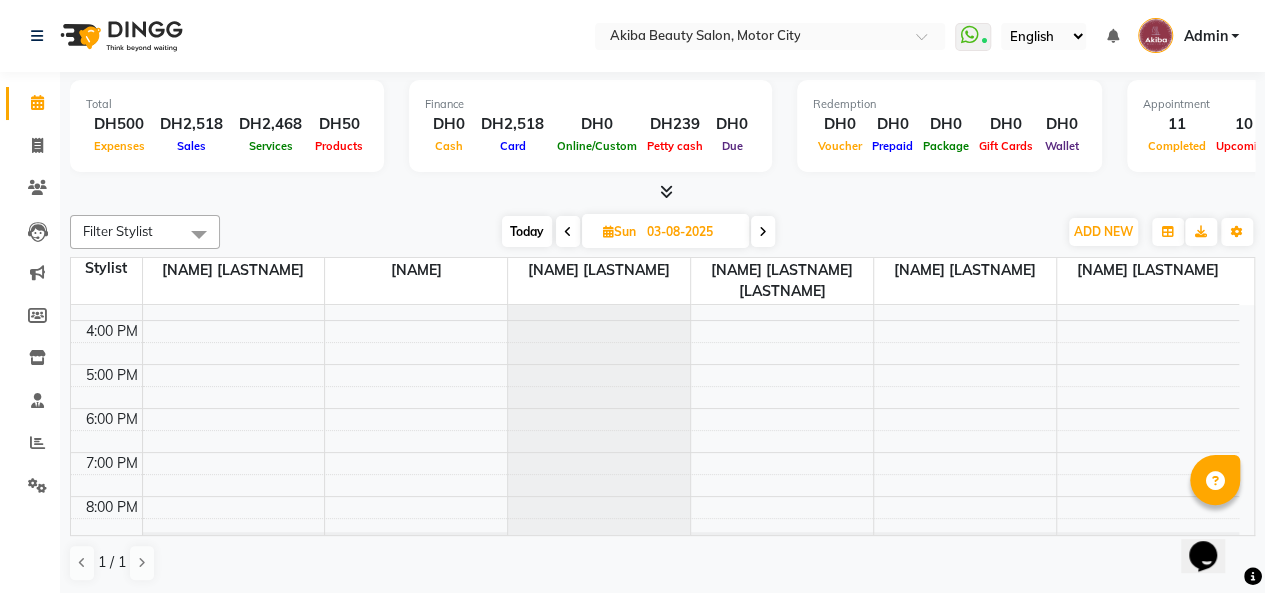 click on "Today" at bounding box center (527, 231) 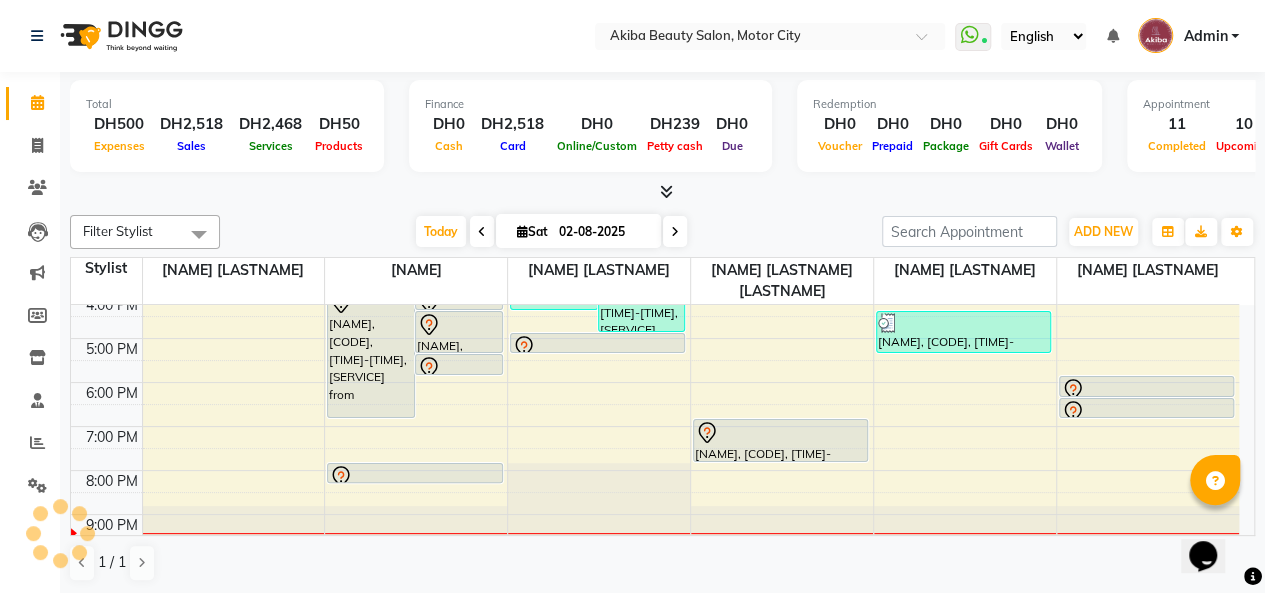 scroll, scrollTop: 362, scrollLeft: 0, axis: vertical 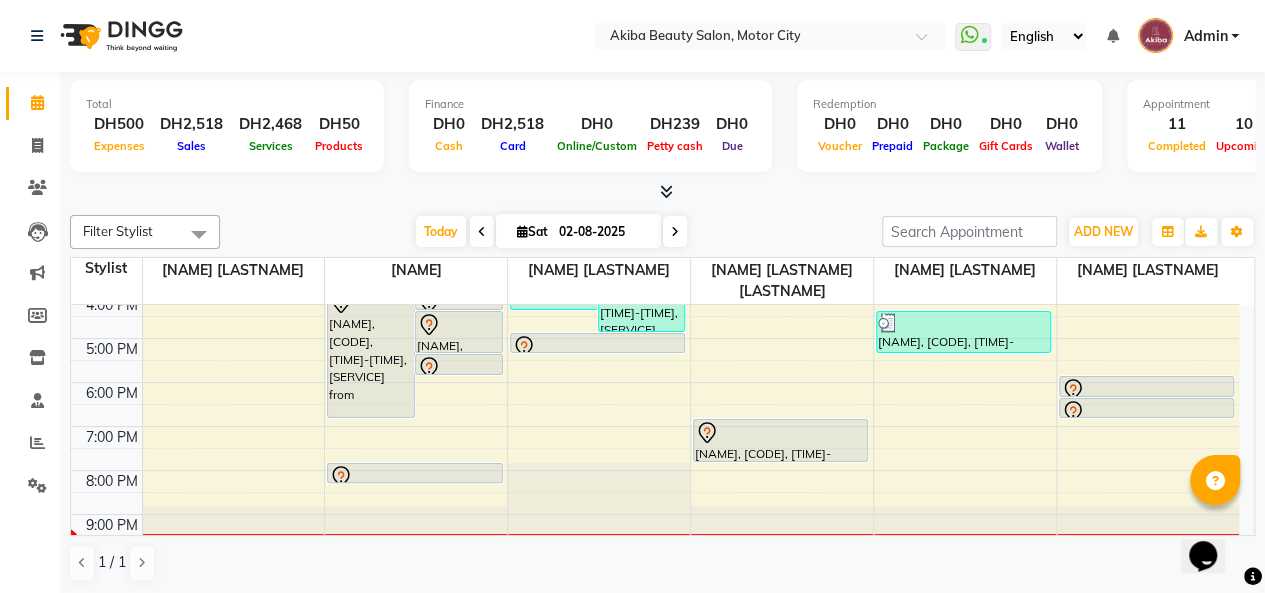 click on "[FIRST], TK08, [TIME]-[TIME], Godess braids from" at bounding box center [371, 353] 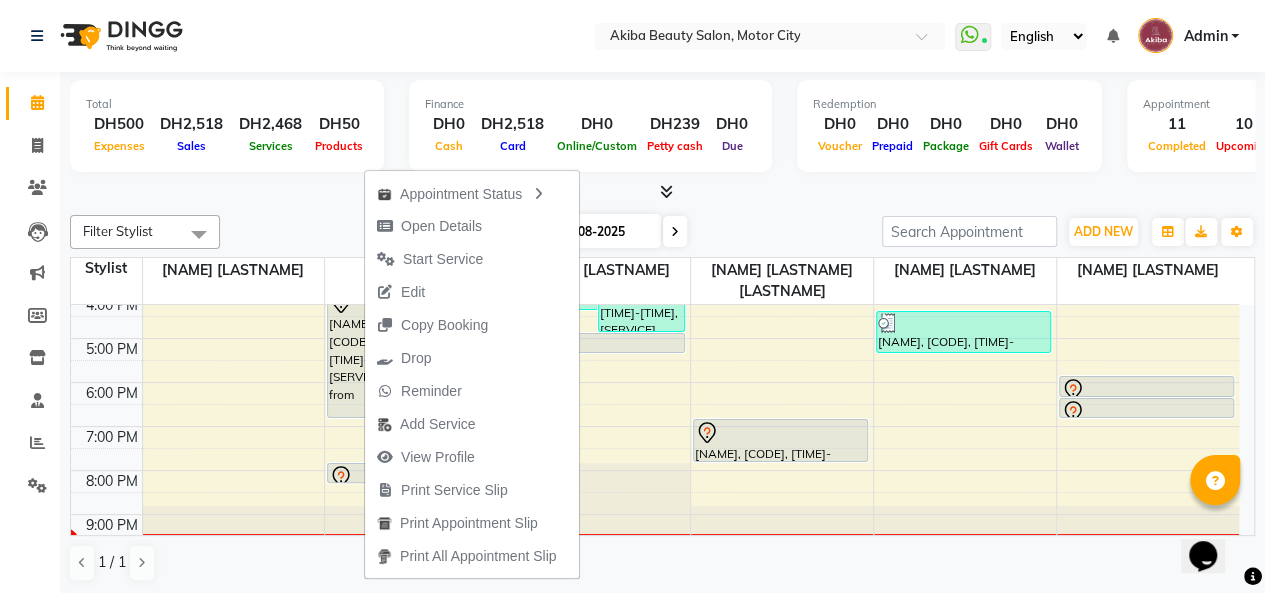 click on "[FIRST], TK08, [TIME]-[TIME], Godess braids from" at bounding box center [371, 353] 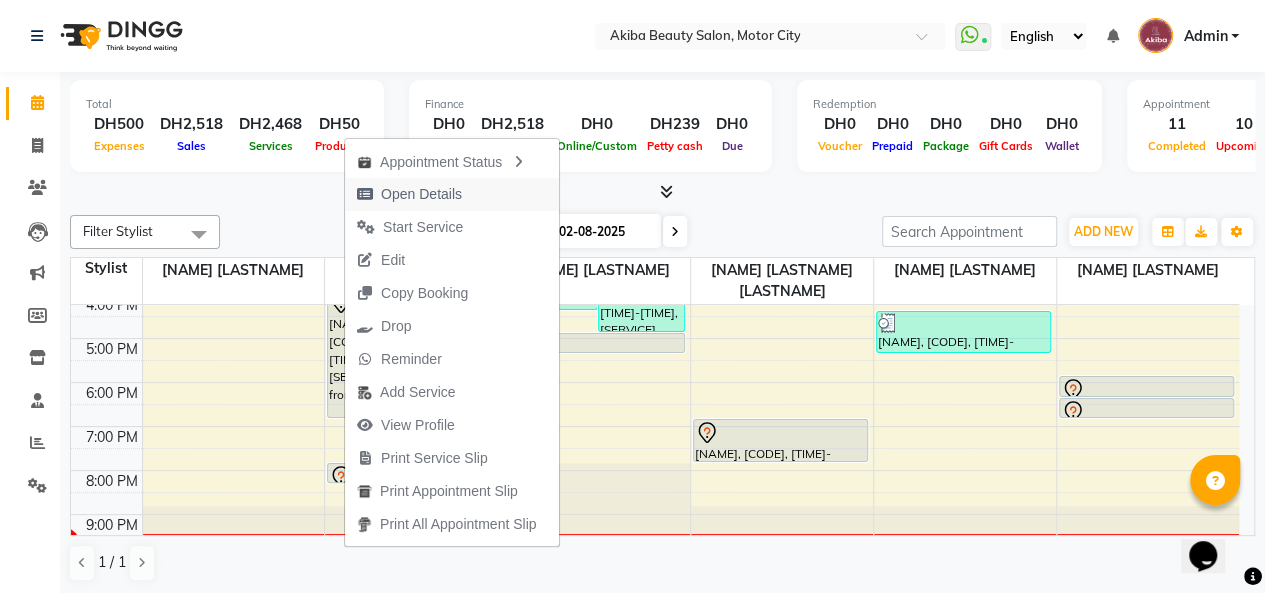 click on "Open Details" at bounding box center (421, 194) 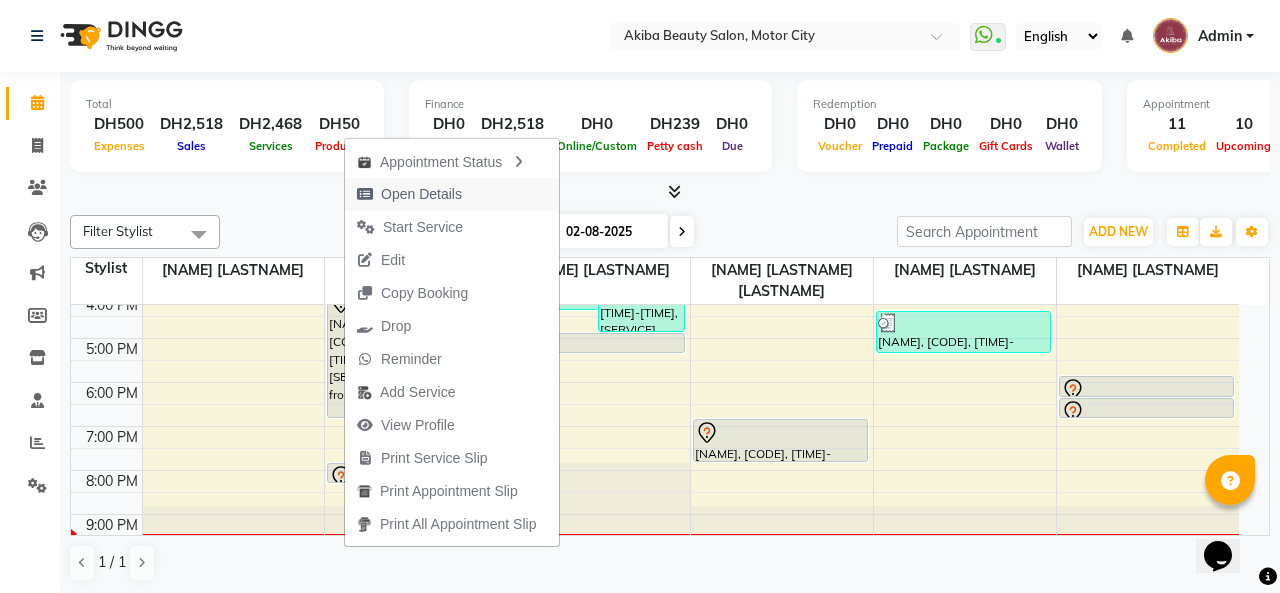 select on "7" 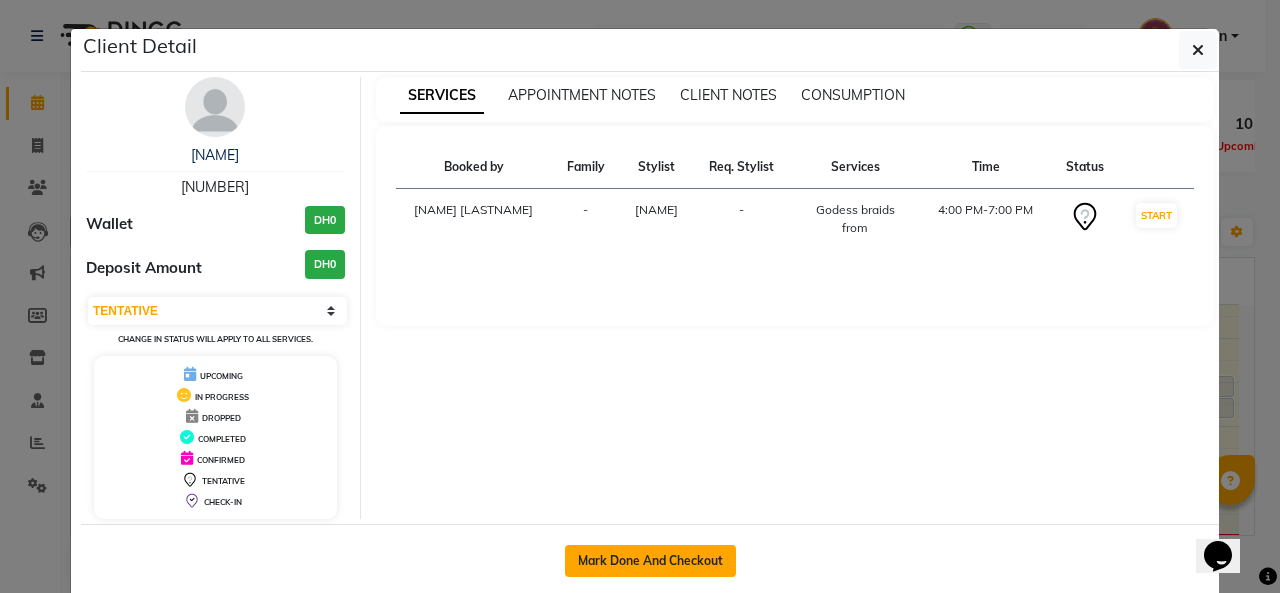 click on "Mark Done And Checkout" 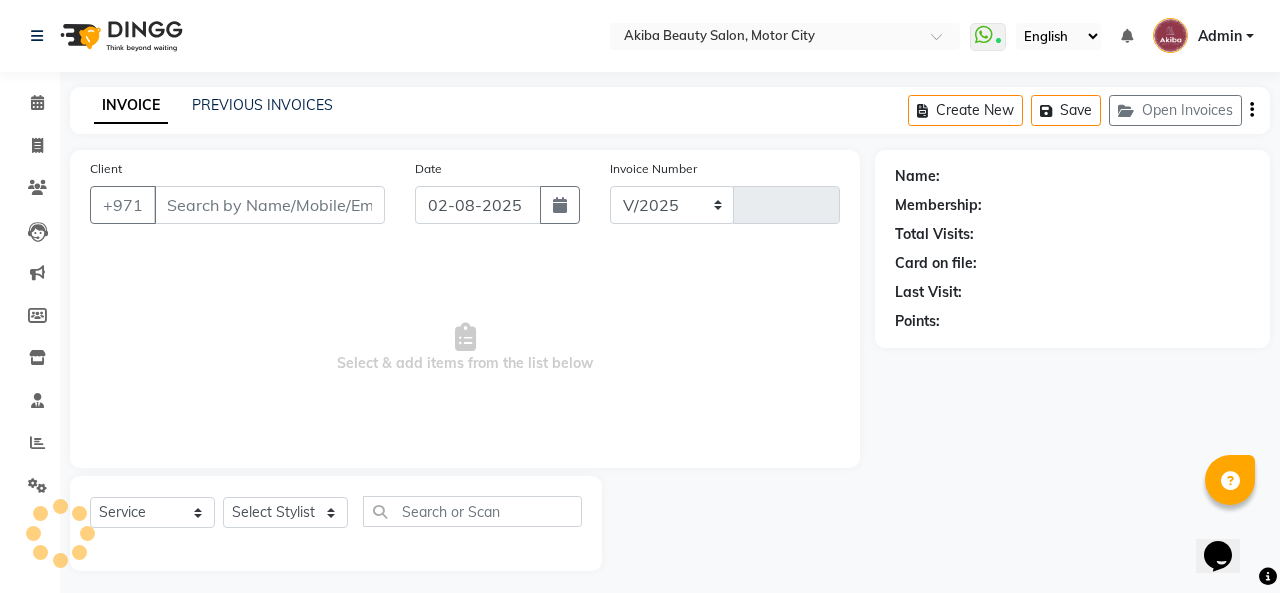 select on "5567" 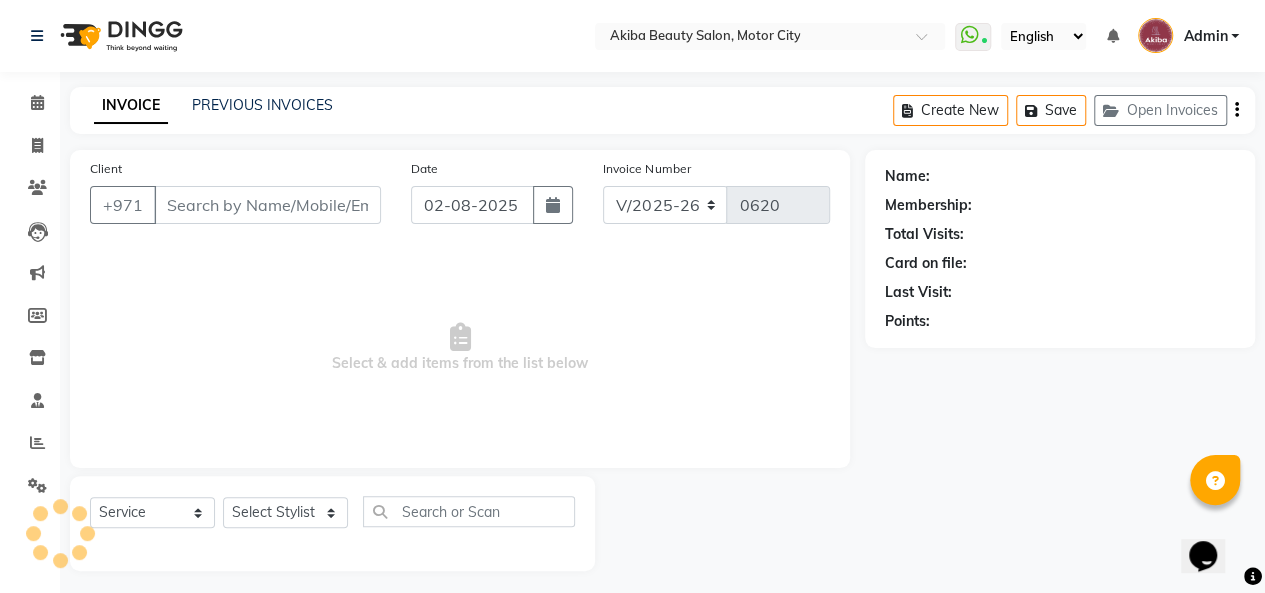 type on "503448324" 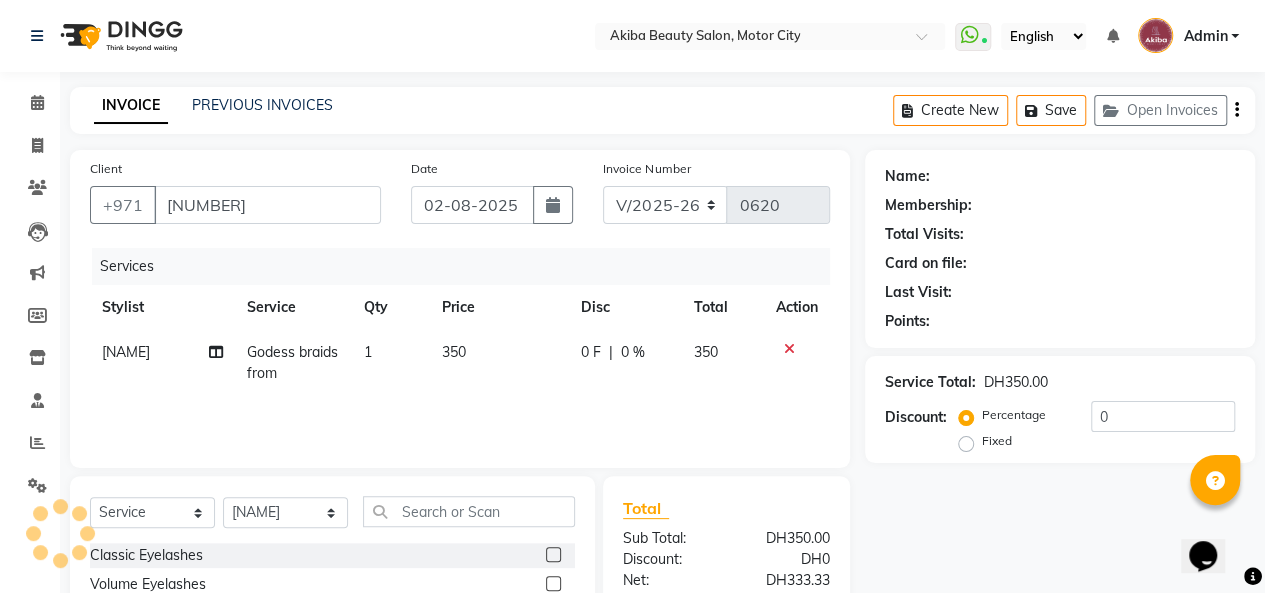 select on "1: Object" 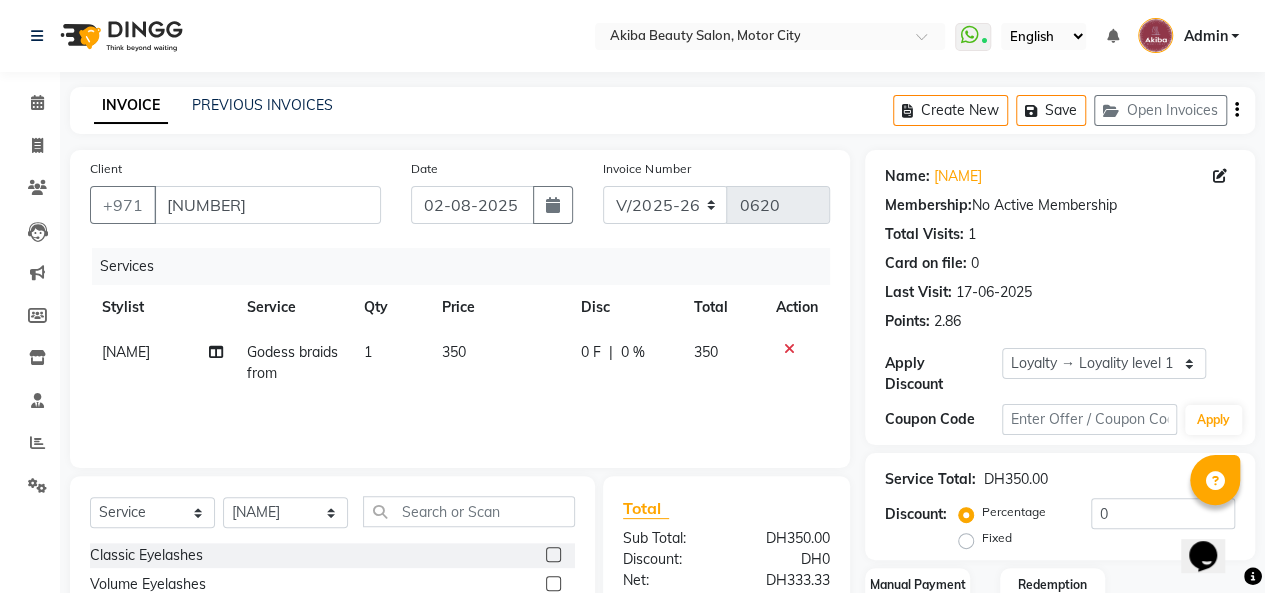 click on "350" 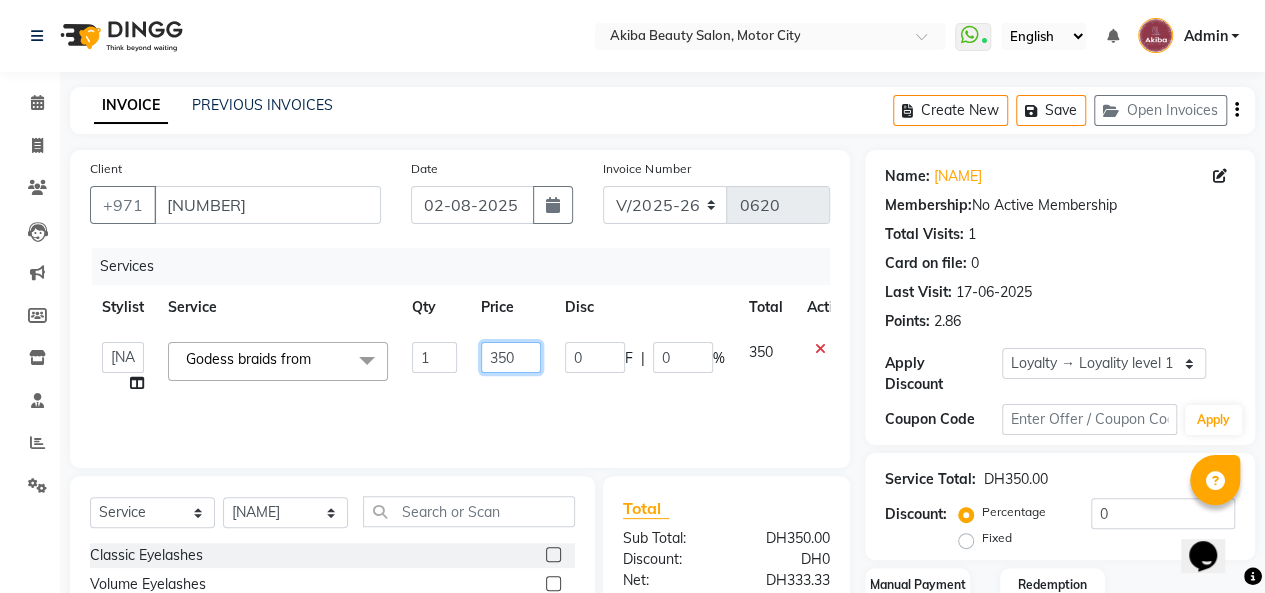 click on "350" 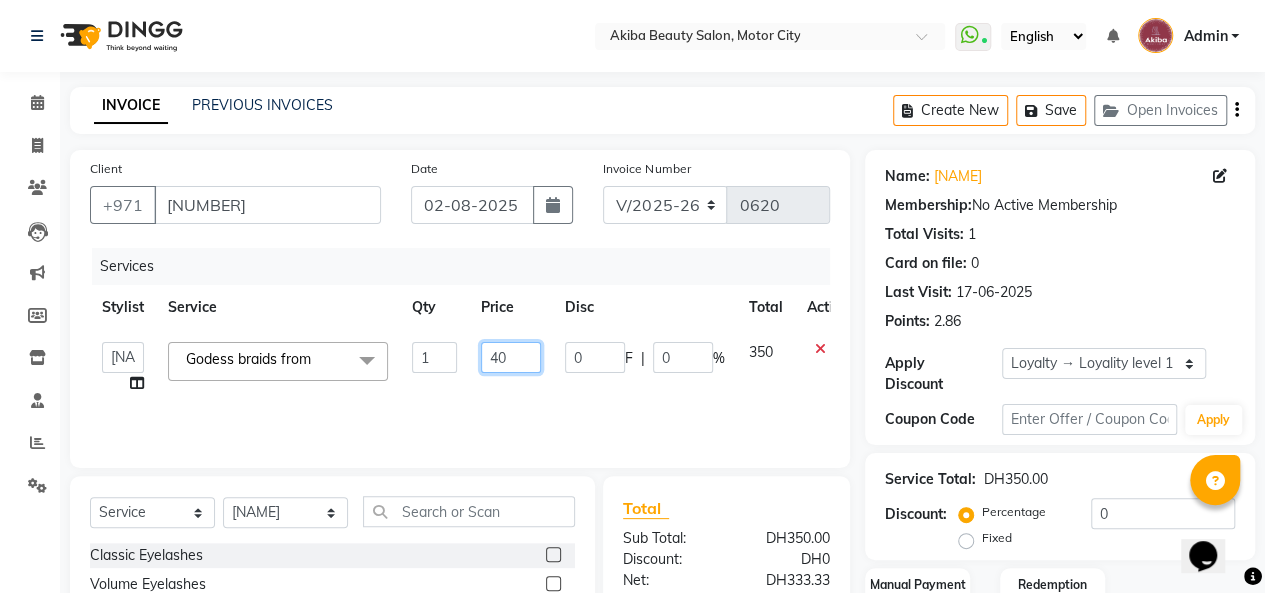 type on "400" 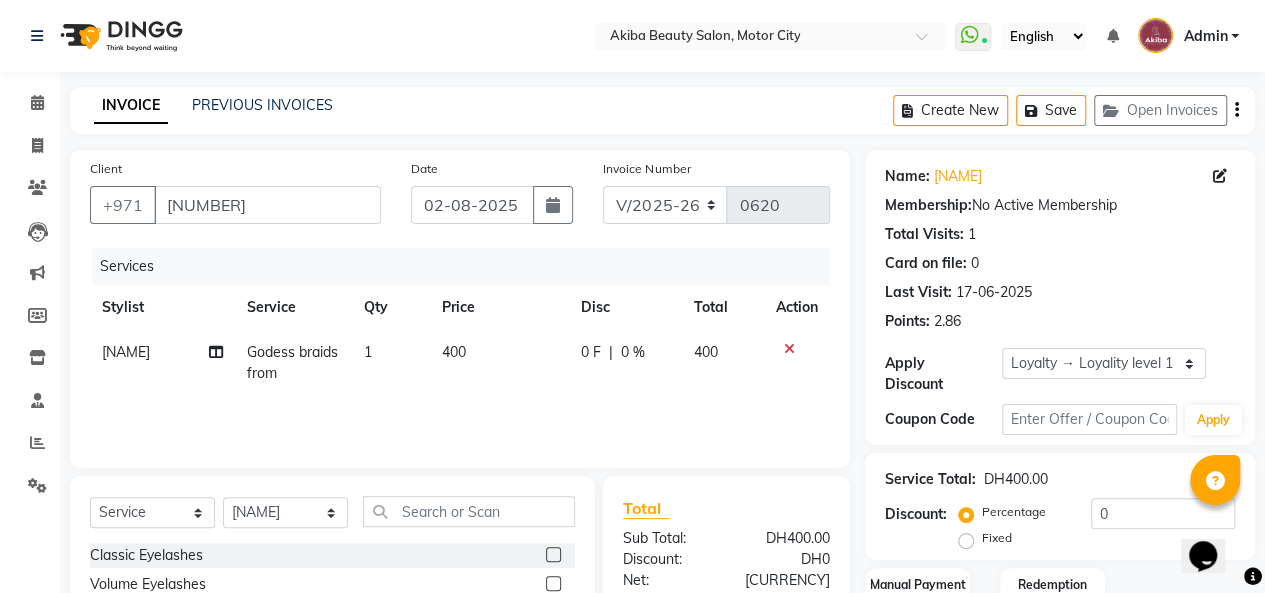 click on "400" 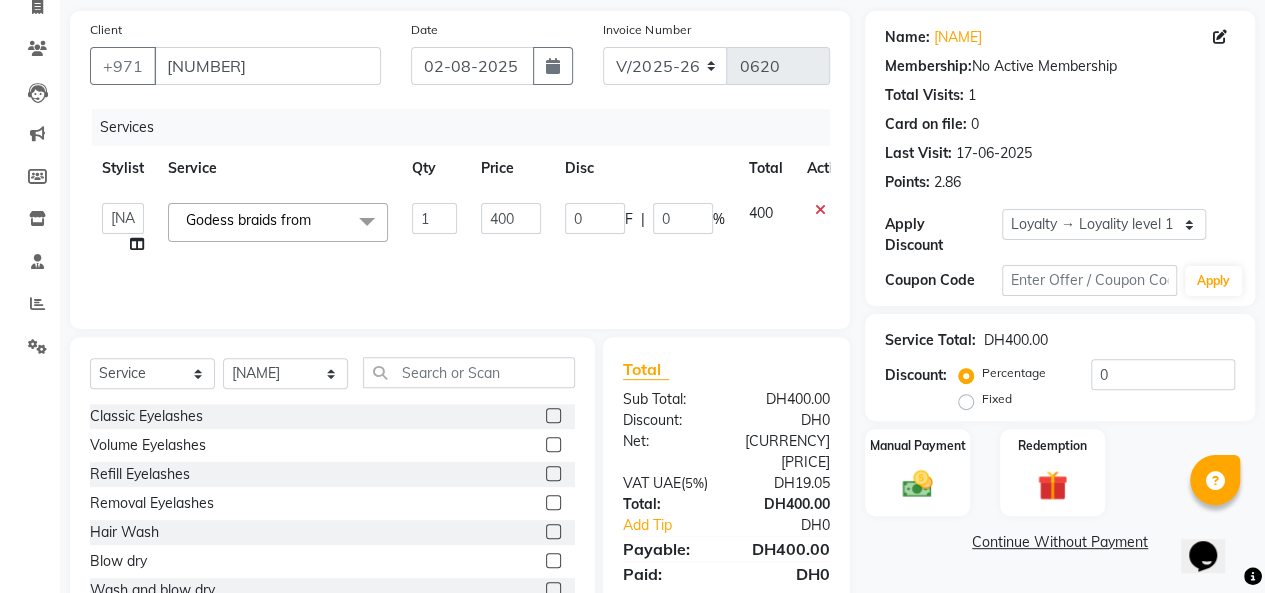 scroll, scrollTop: 207, scrollLeft: 0, axis: vertical 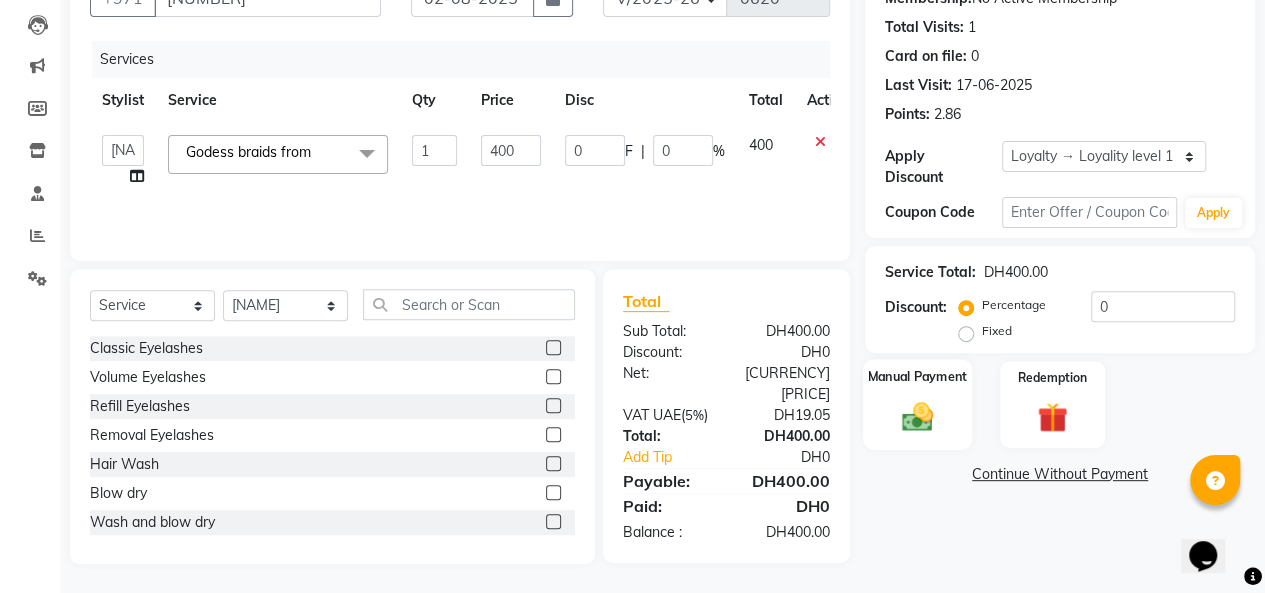 click 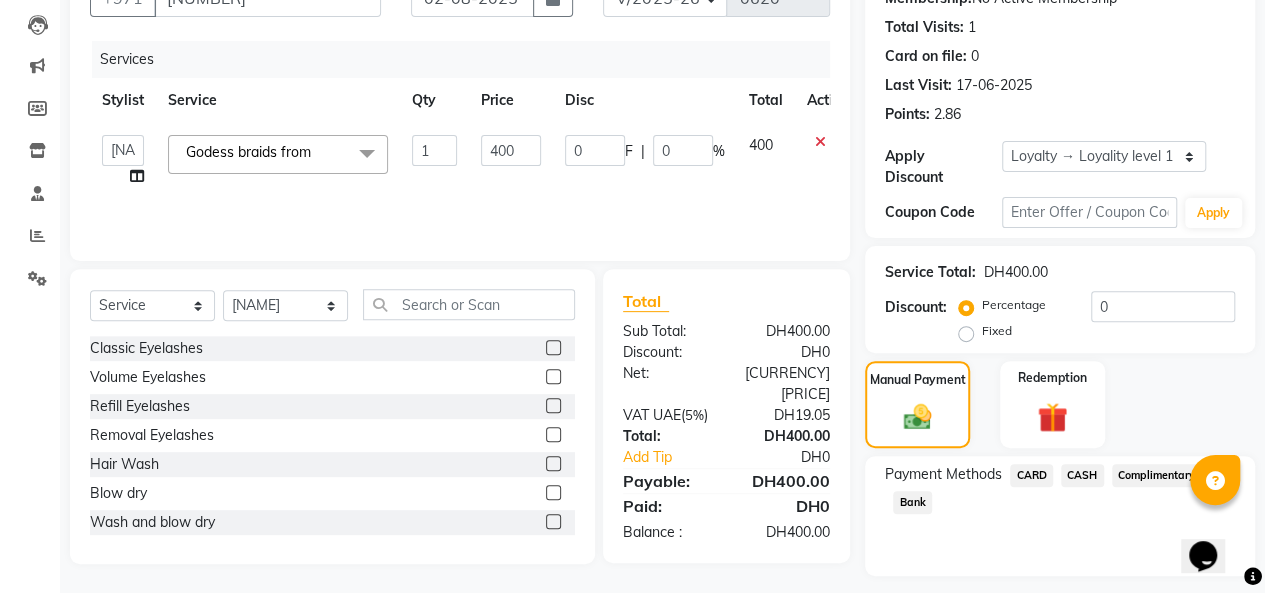 click on "CARD" 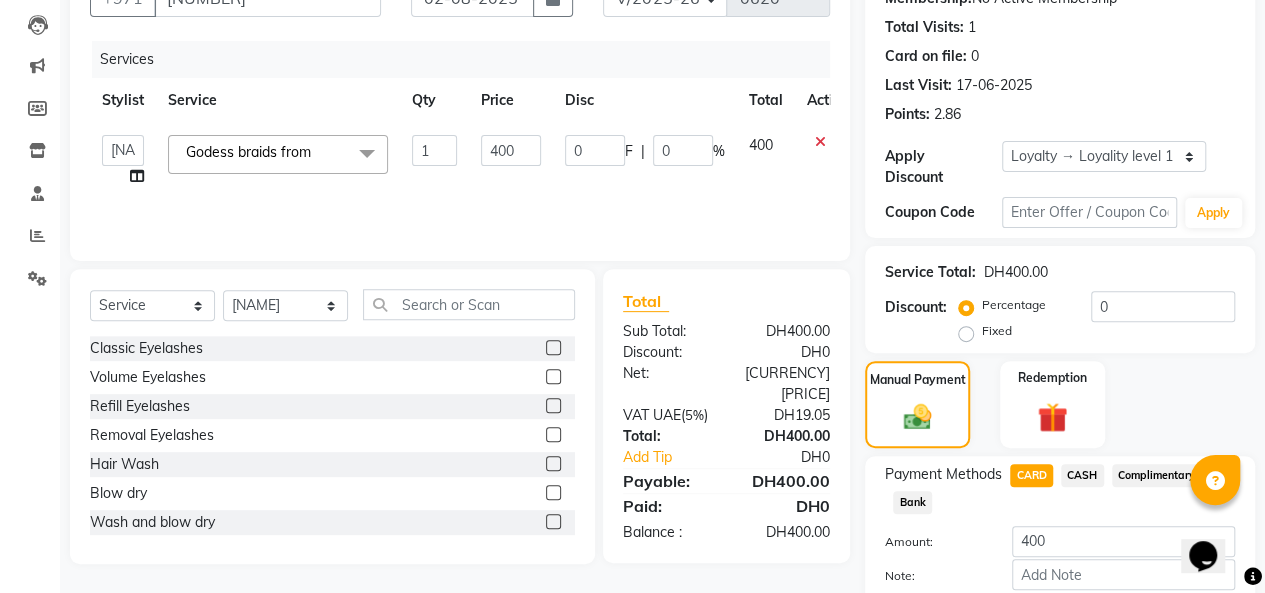 scroll, scrollTop: 316, scrollLeft: 0, axis: vertical 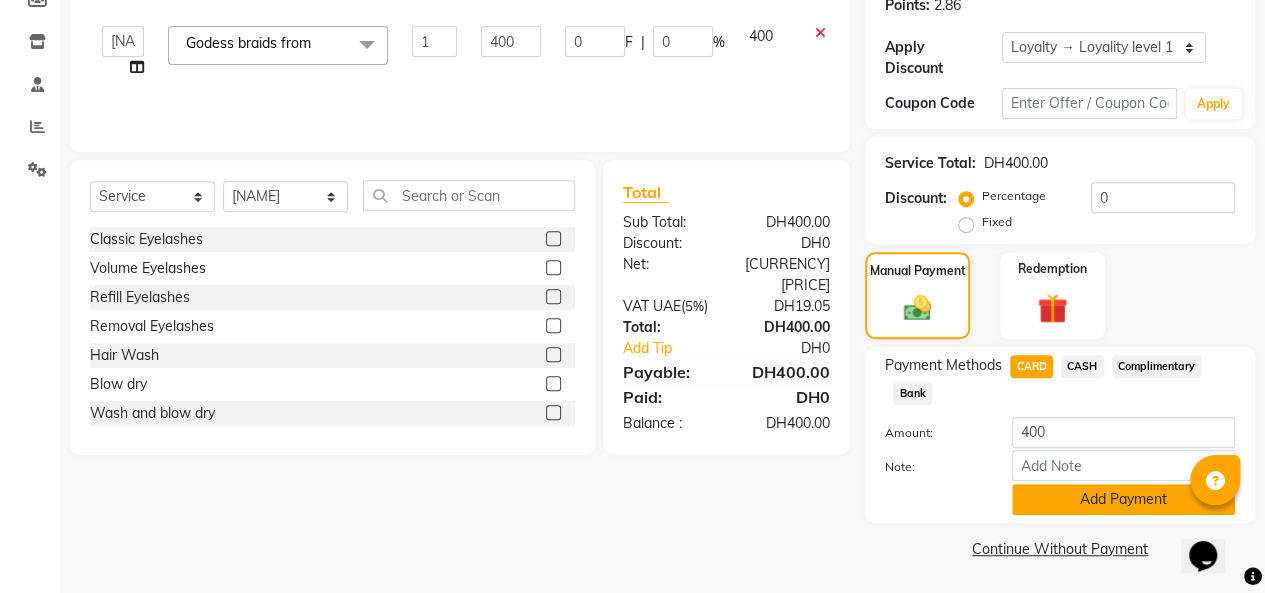 click on "Add Payment" 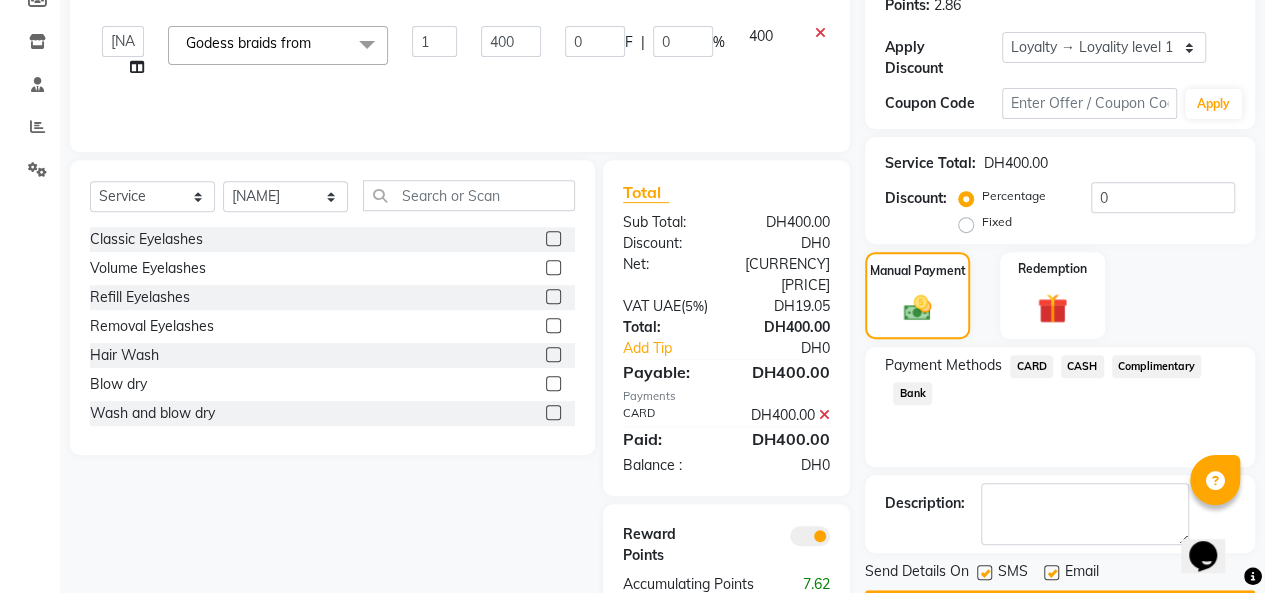 scroll, scrollTop: 387, scrollLeft: 0, axis: vertical 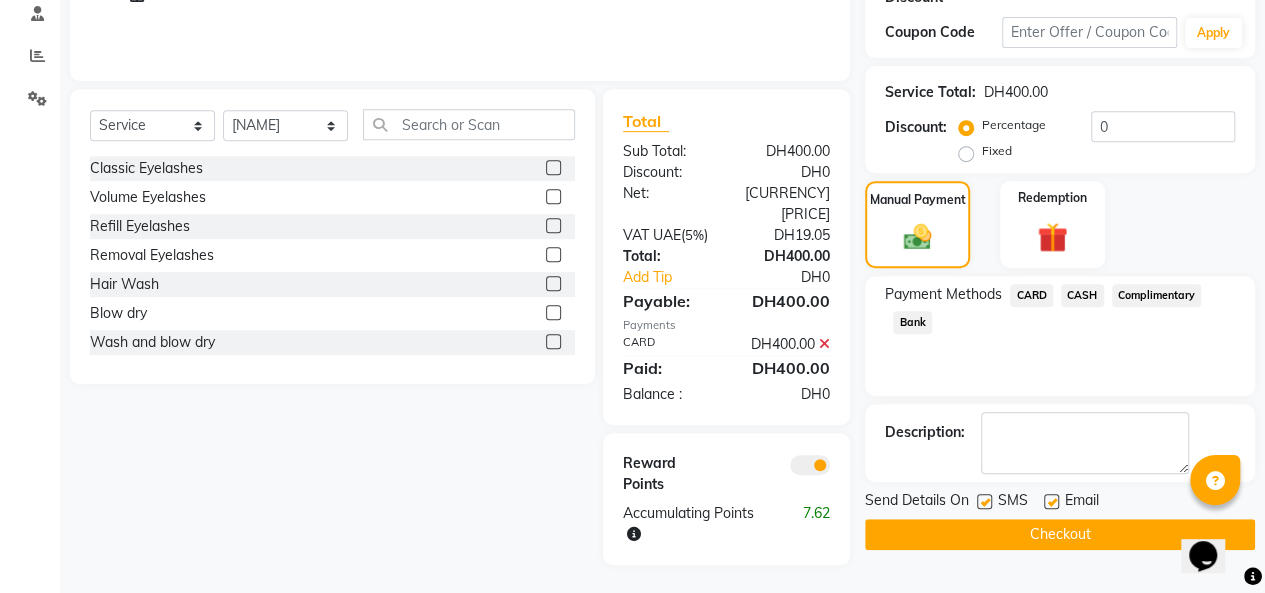 click on "Checkout" 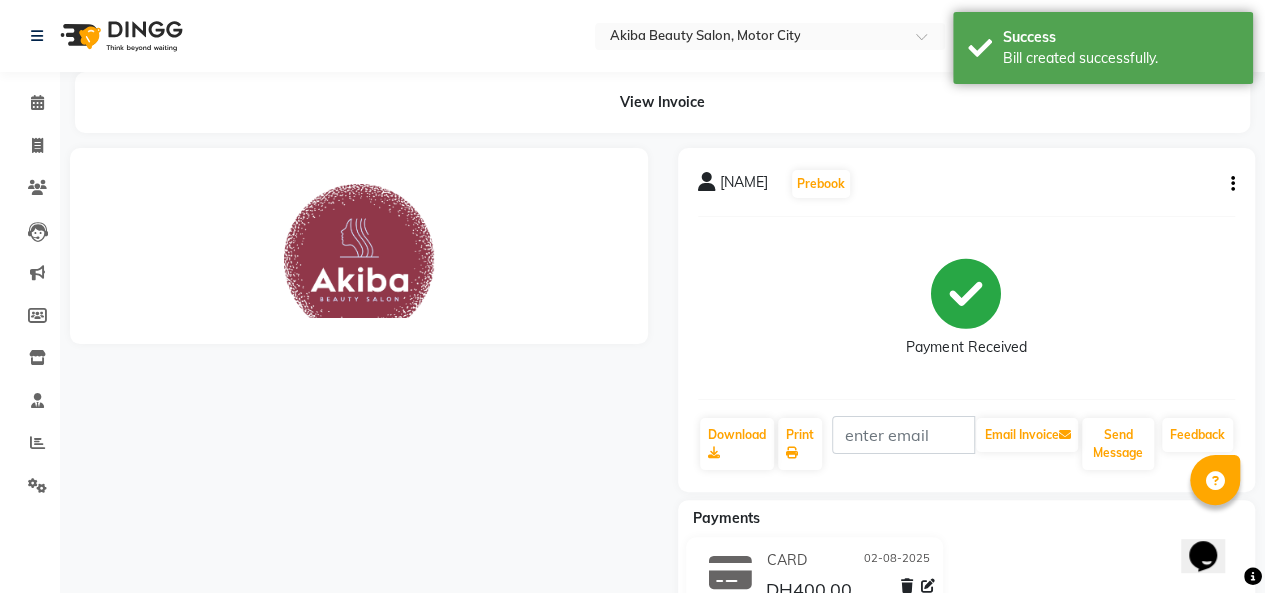 scroll, scrollTop: 0, scrollLeft: 0, axis: both 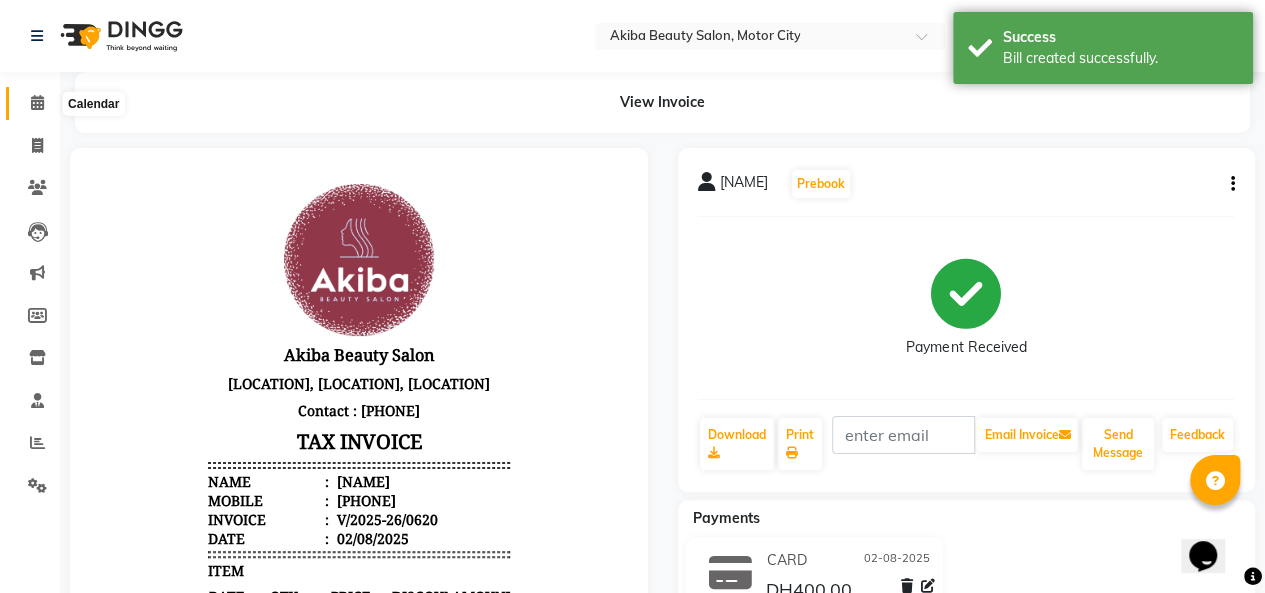 click 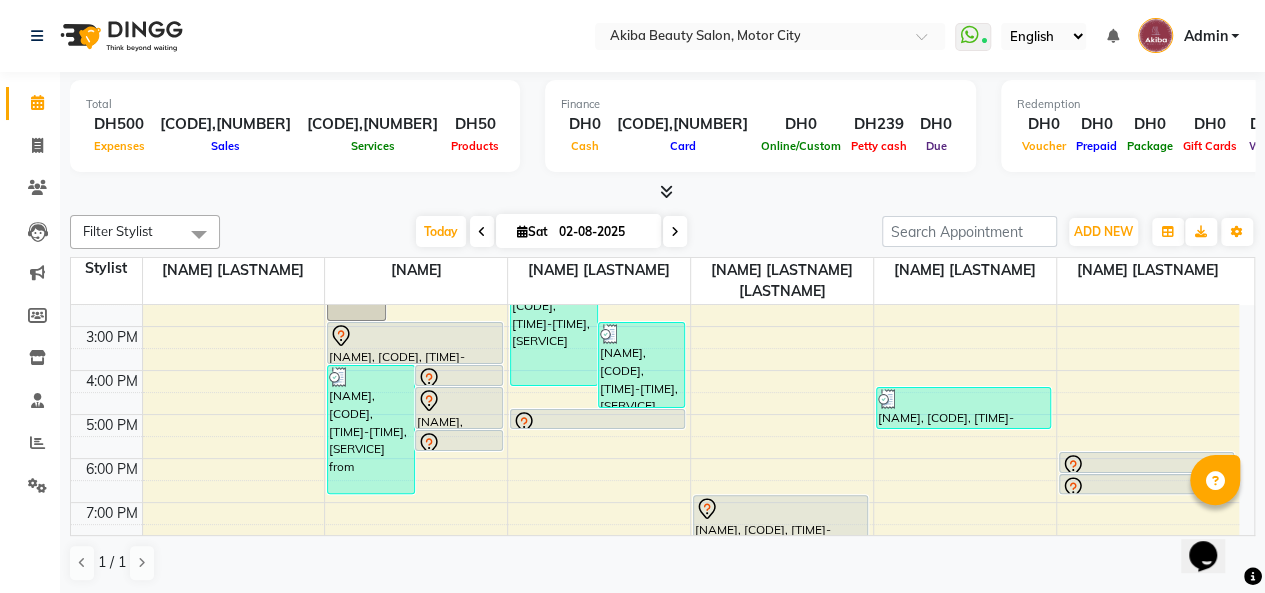 scroll, scrollTop: 280, scrollLeft: 0, axis: vertical 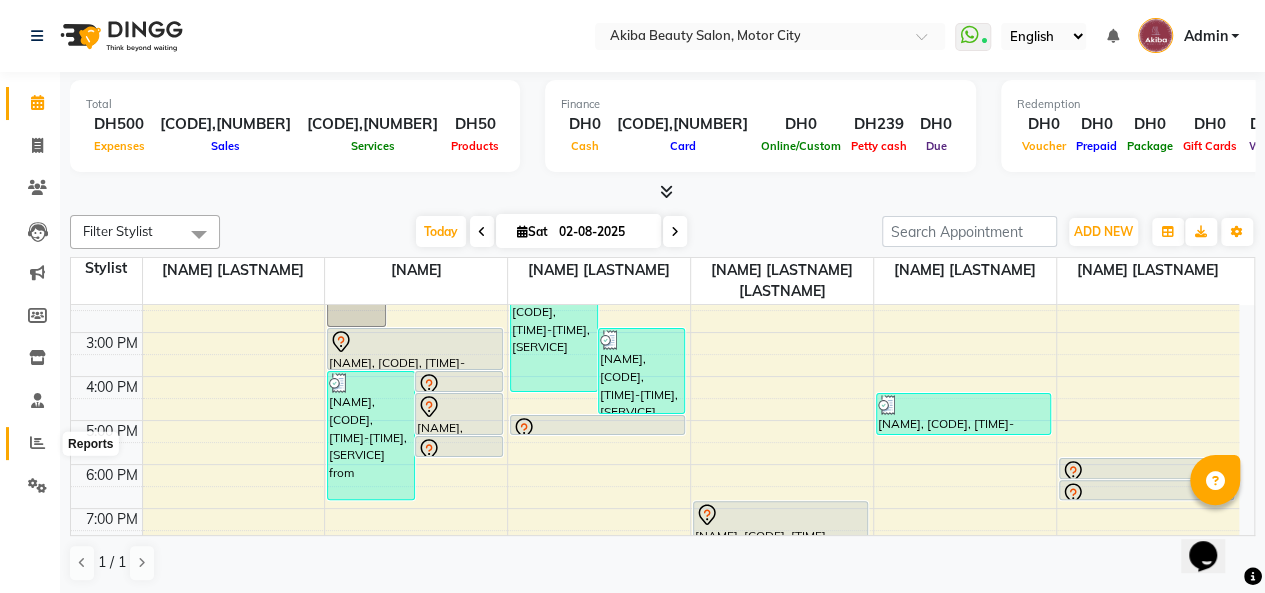 click 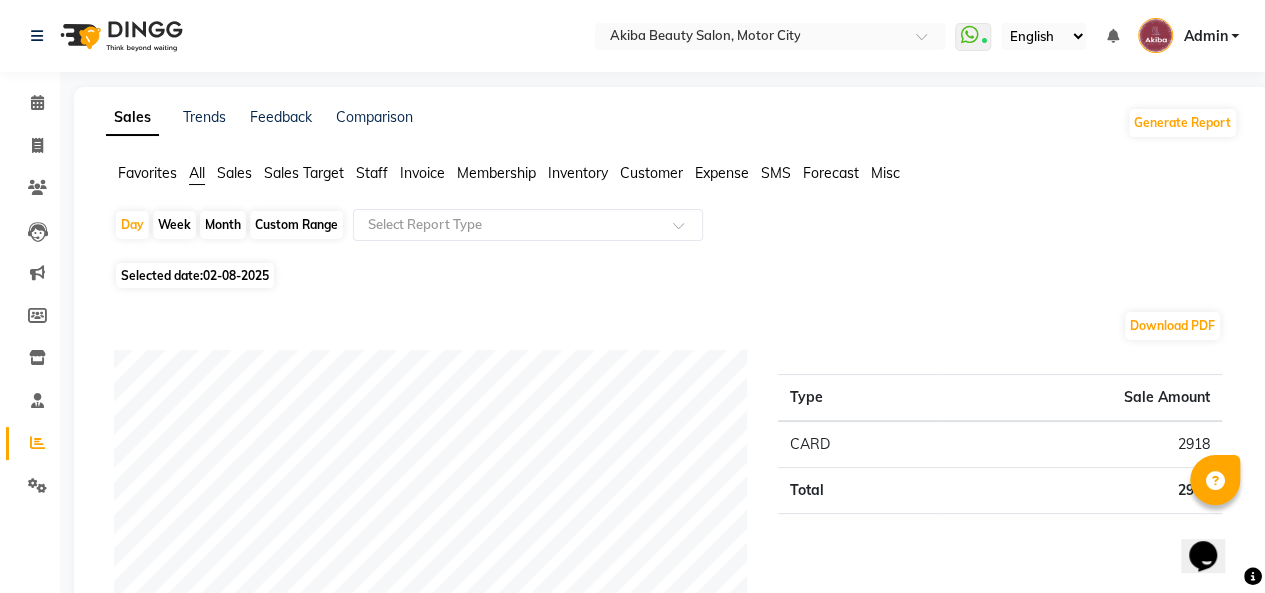 click on "Sales Target" 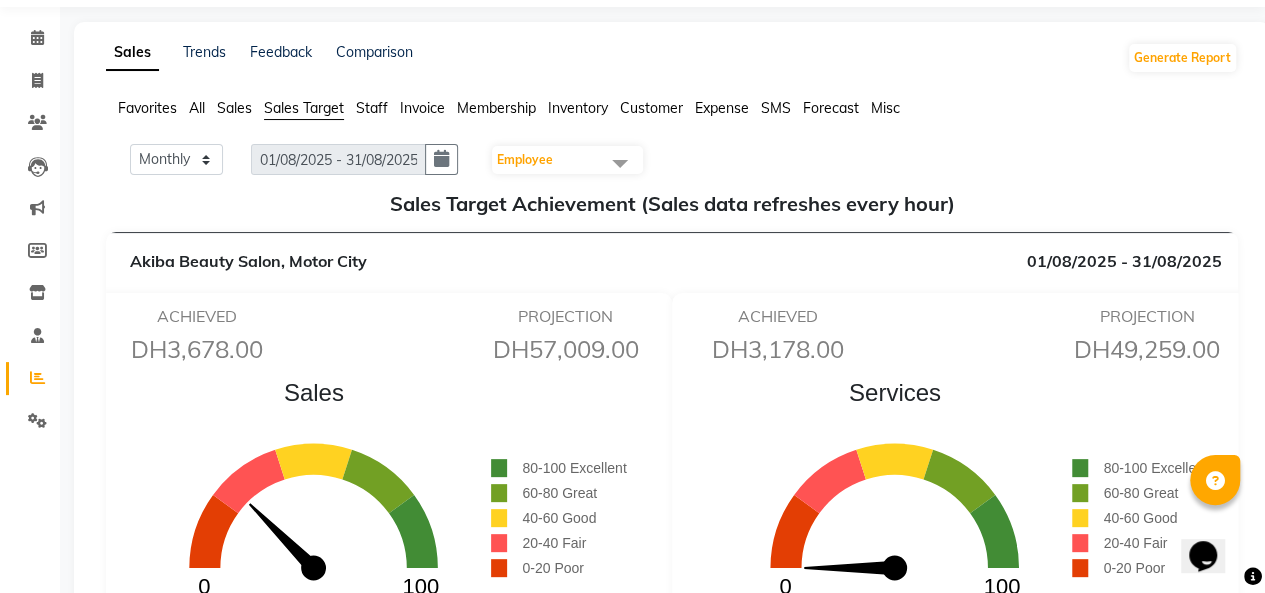 scroll, scrollTop: 0, scrollLeft: 0, axis: both 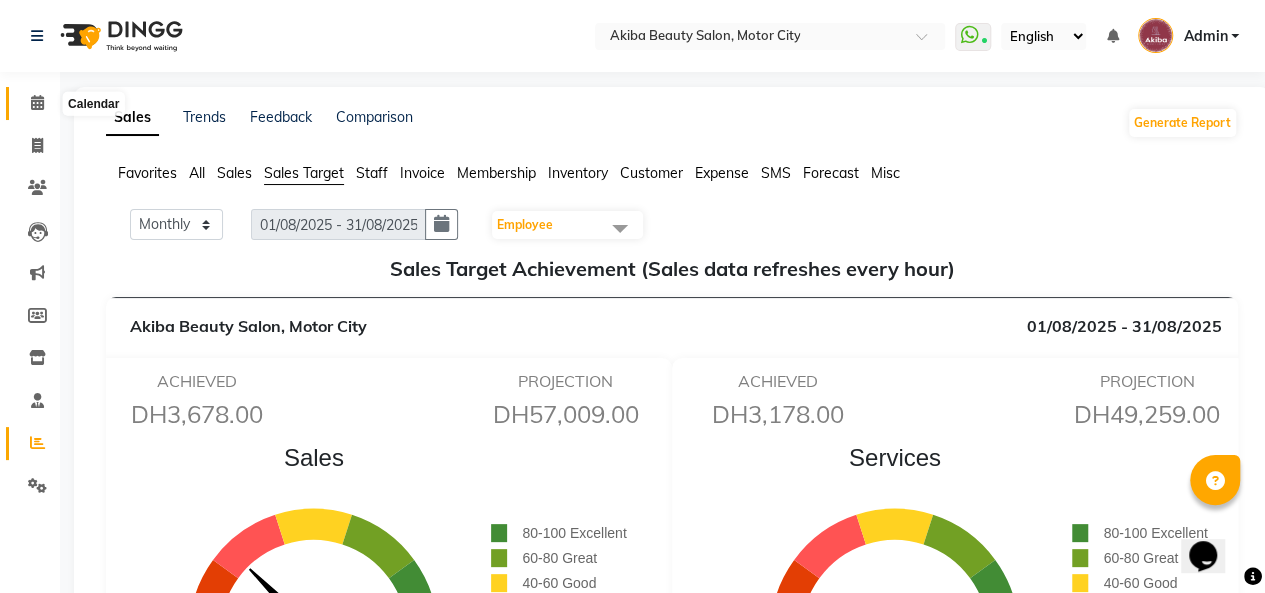 click 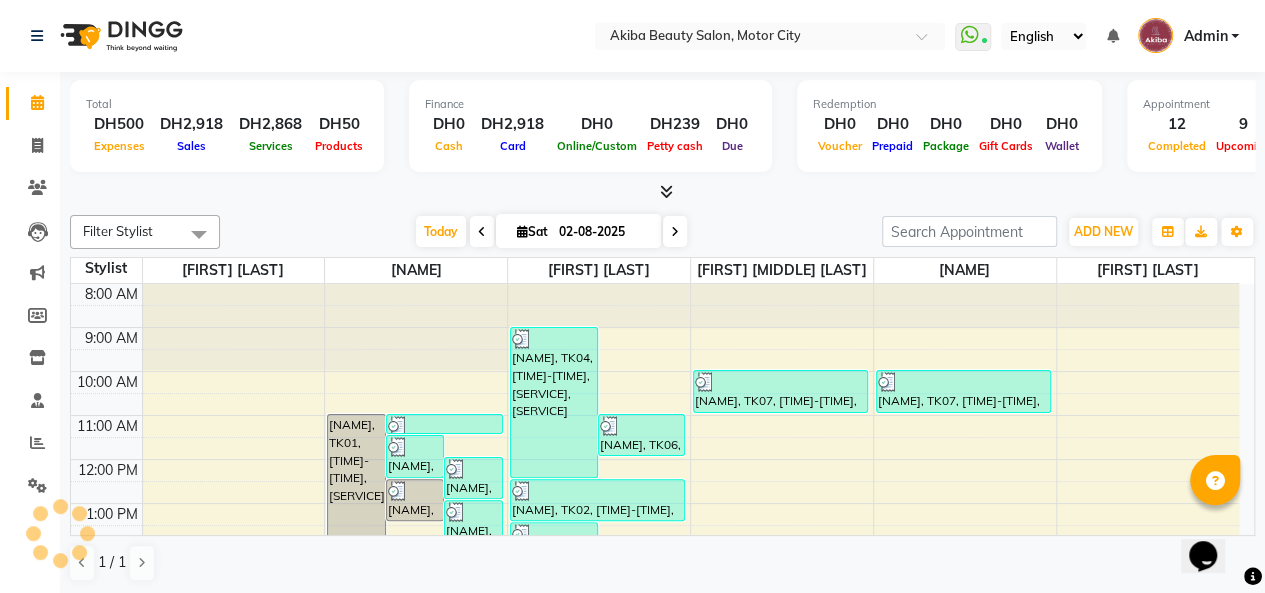 scroll, scrollTop: 0, scrollLeft: 0, axis: both 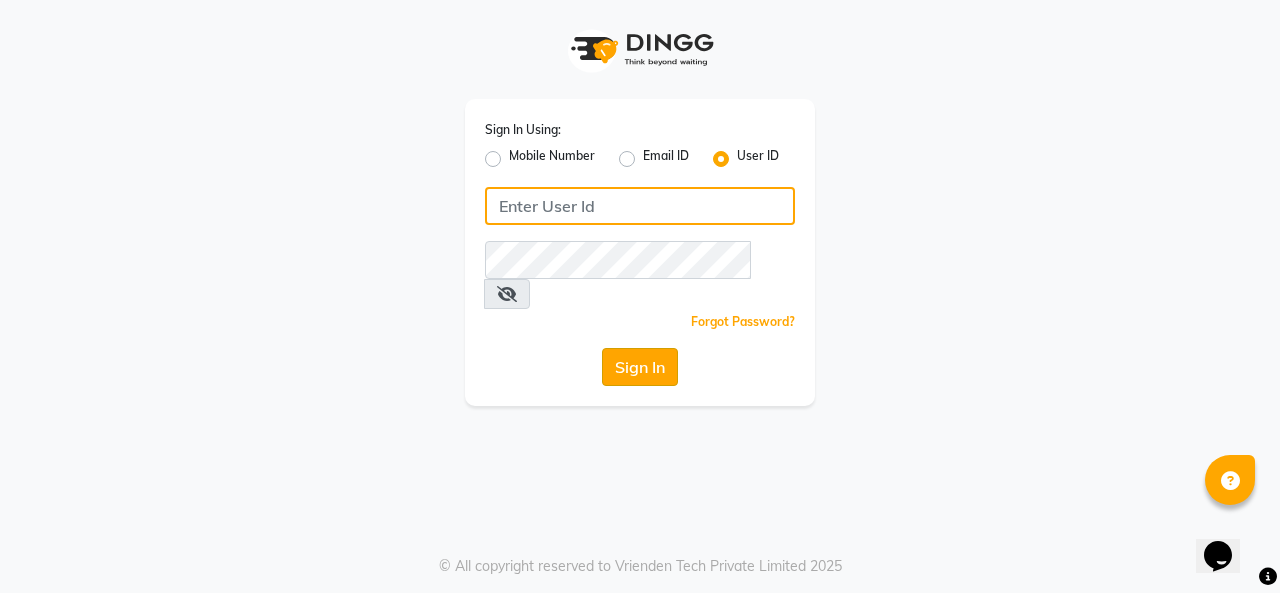 type on "Akibasalon" 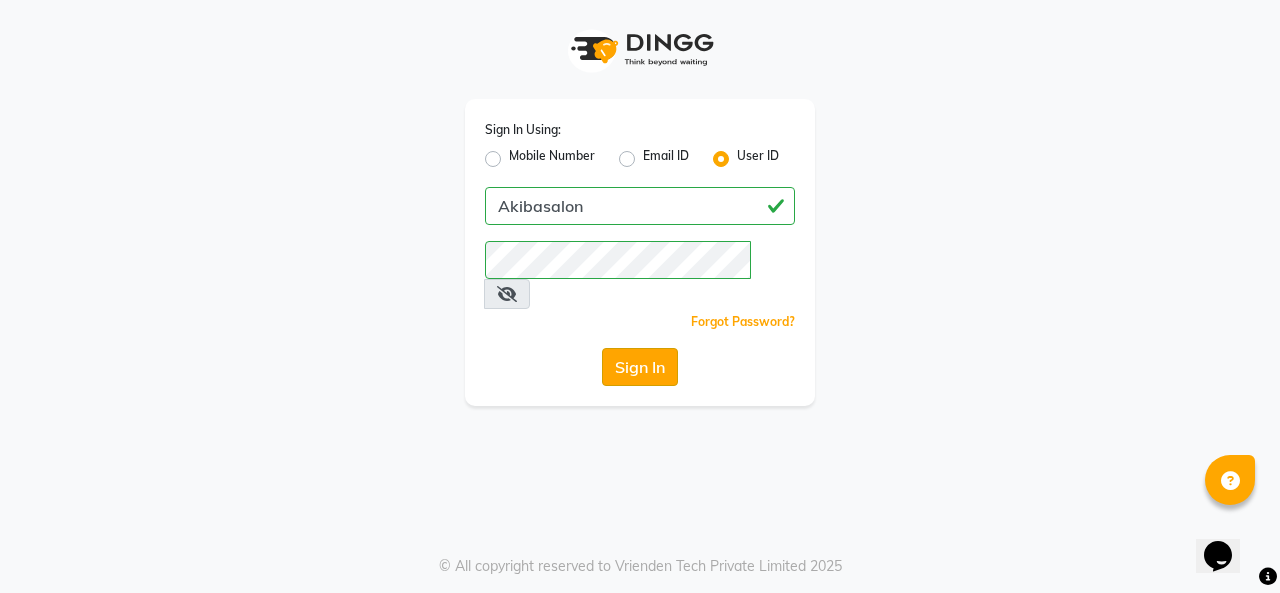 click on "Sign In" 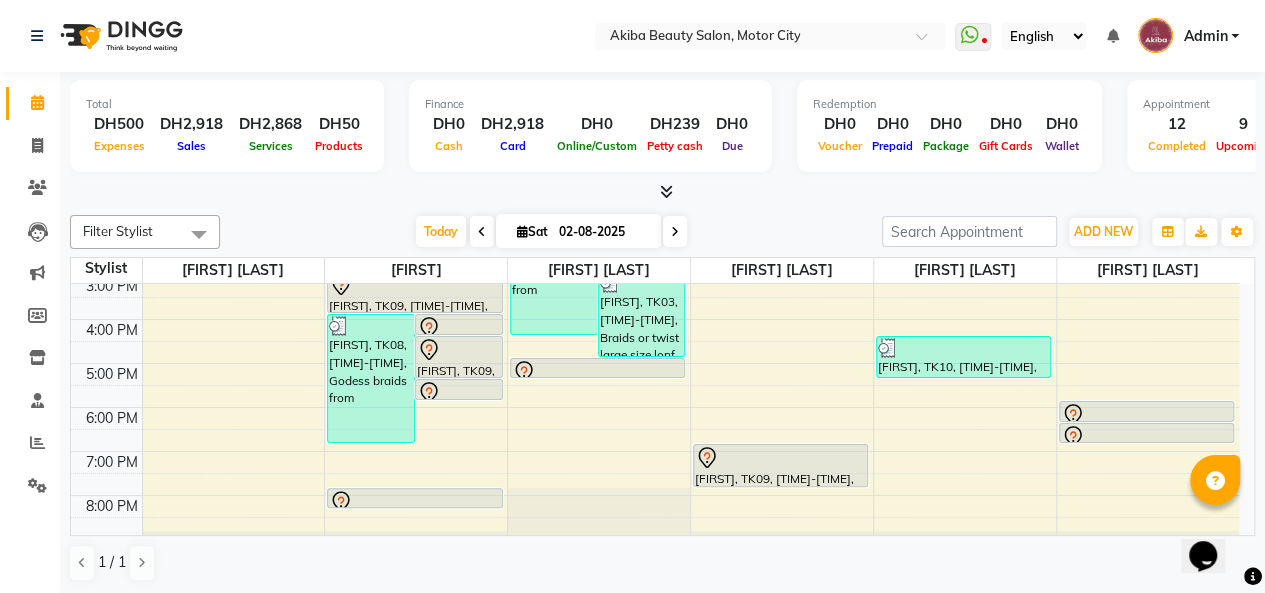 scroll, scrollTop: 312, scrollLeft: 0, axis: vertical 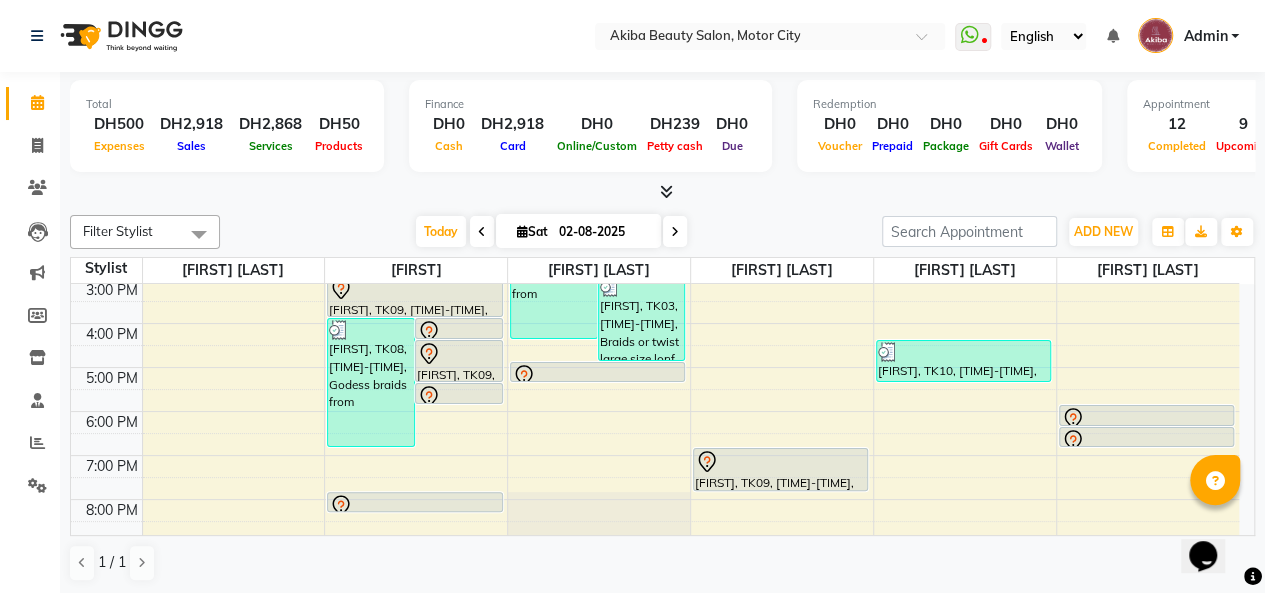 click at bounding box center [597, 376] 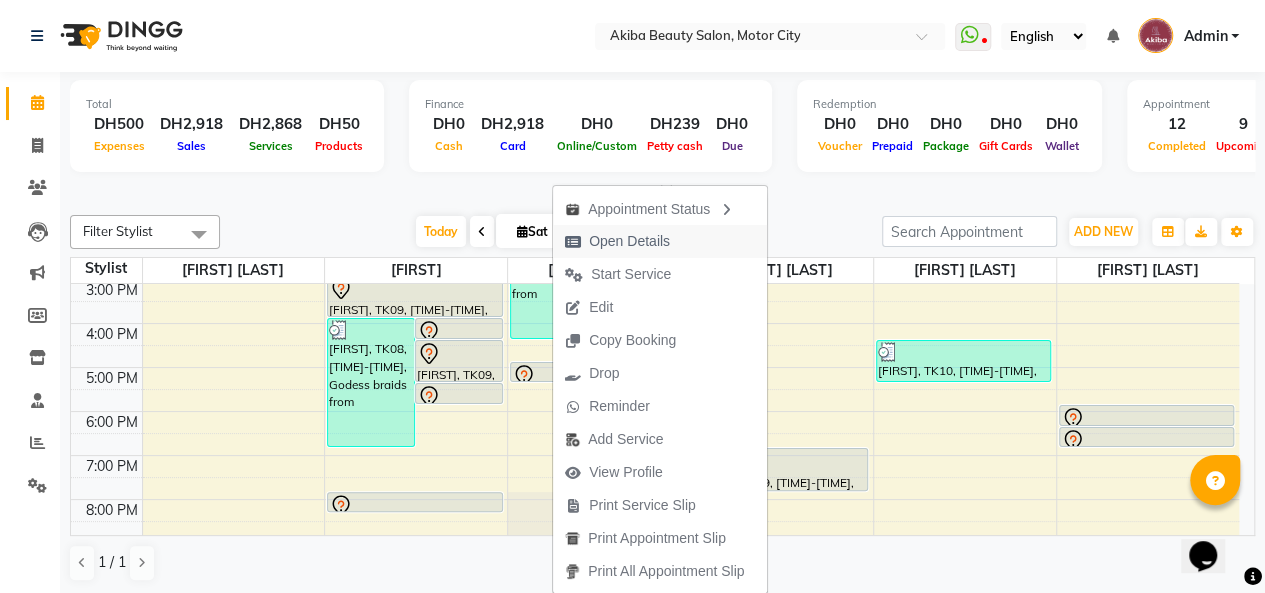 click on "Open Details" at bounding box center [629, 241] 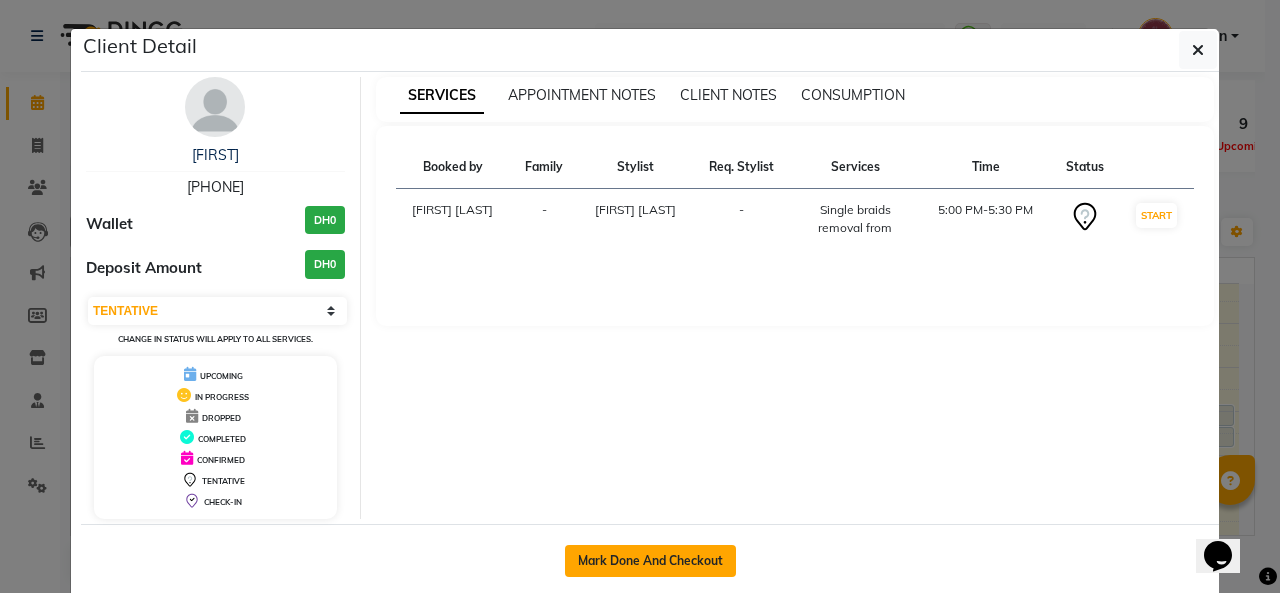 click on "Mark Done And Checkout" 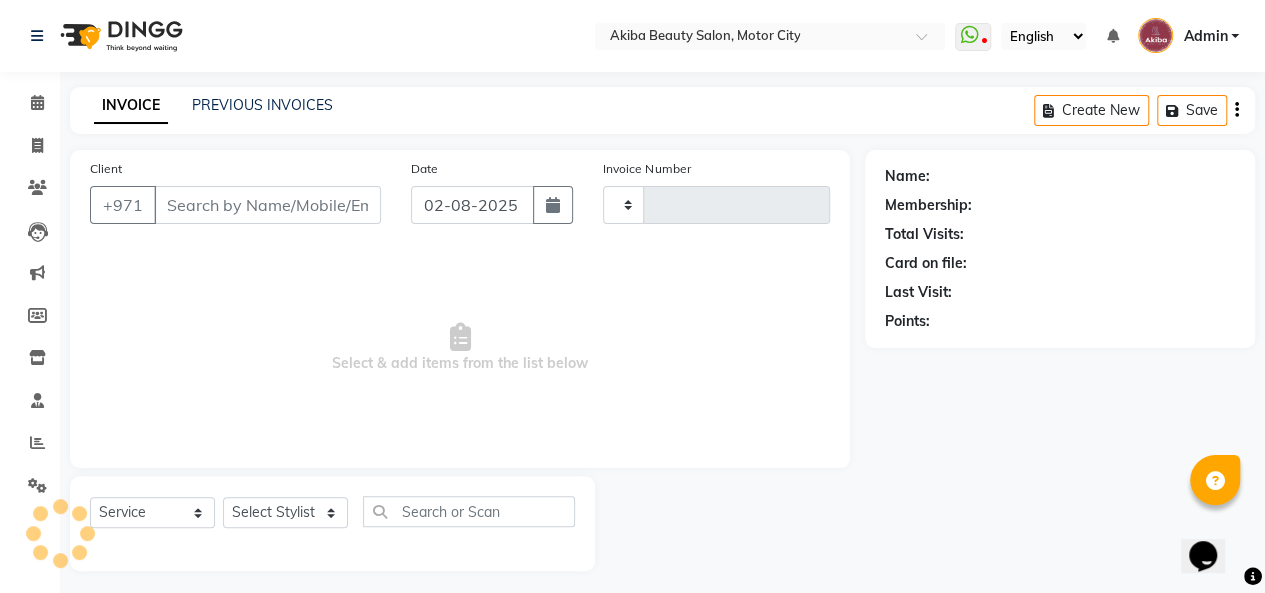 type on "0621" 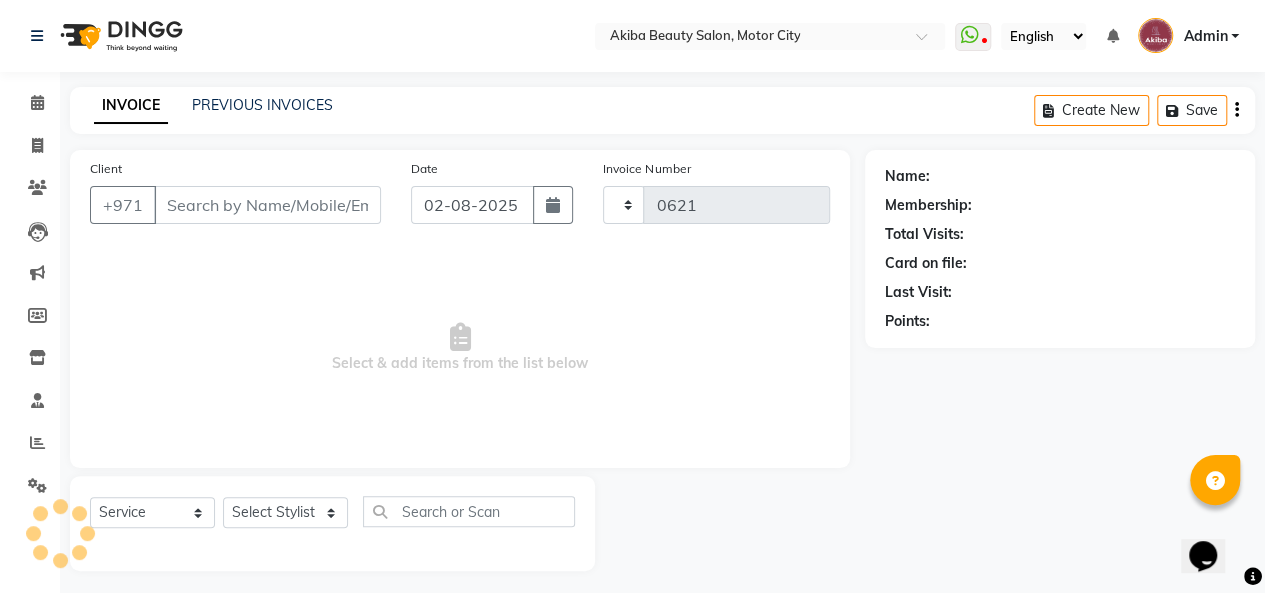 select on "5567" 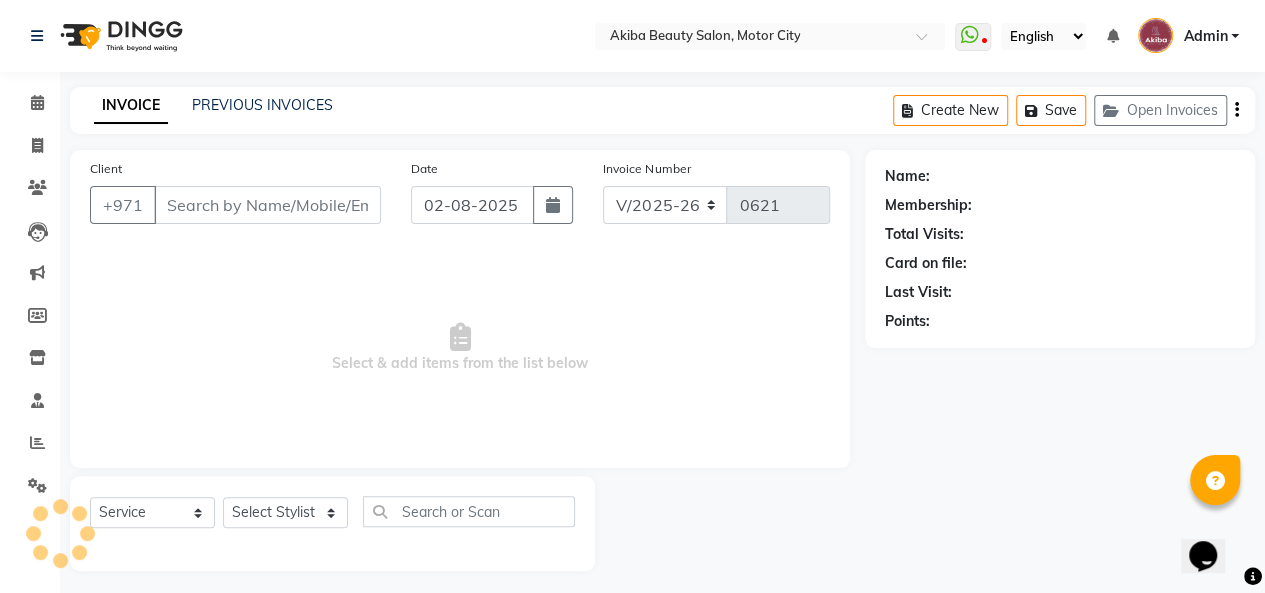 type on "545842452" 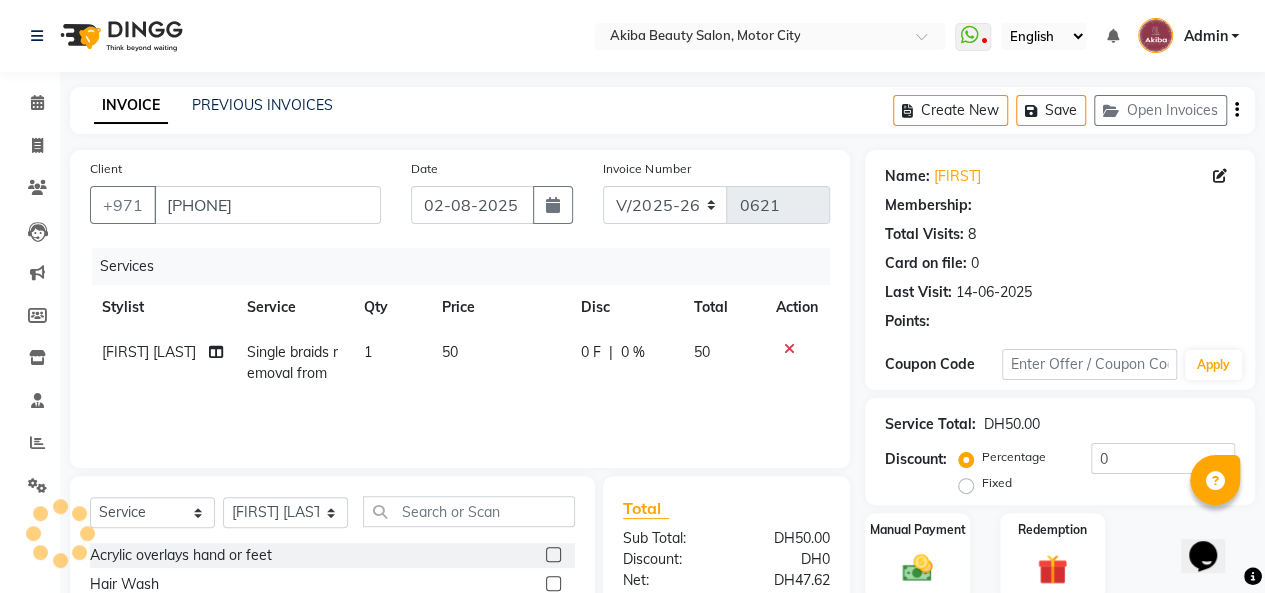 select on "1: Object" 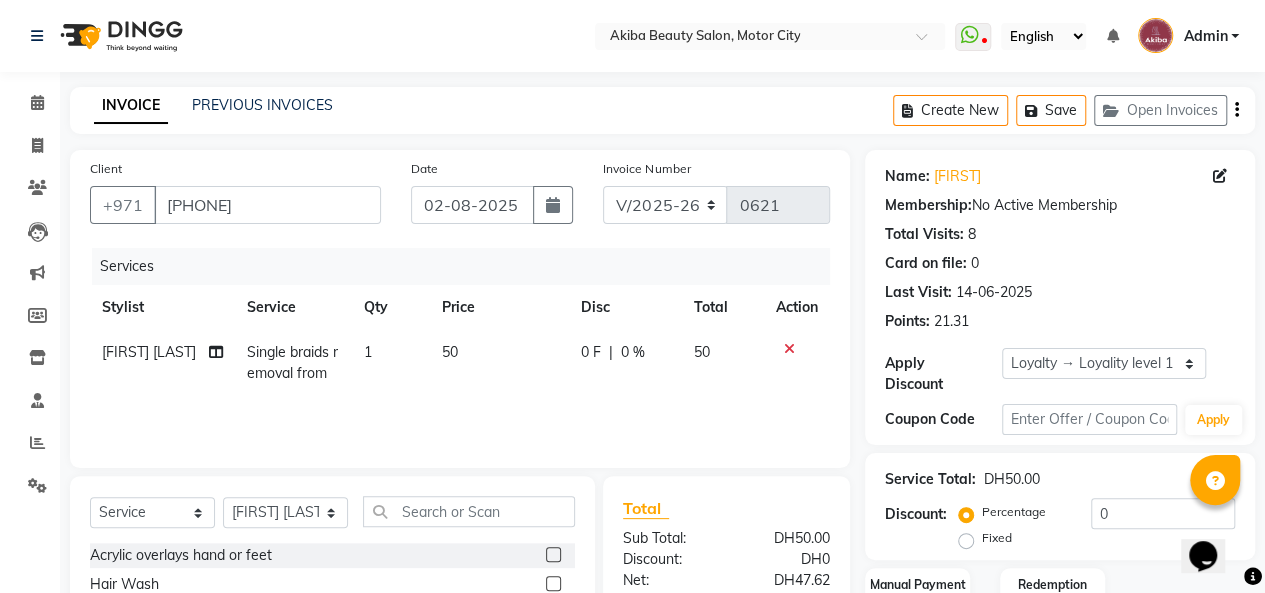 click on "50" 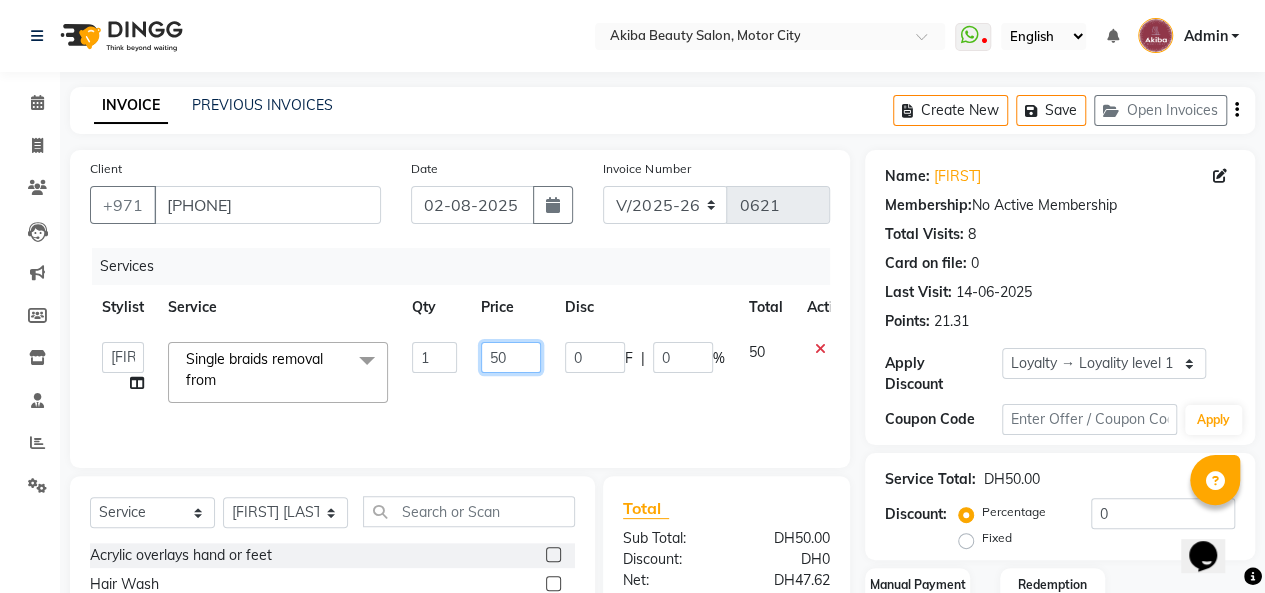 click on "50" 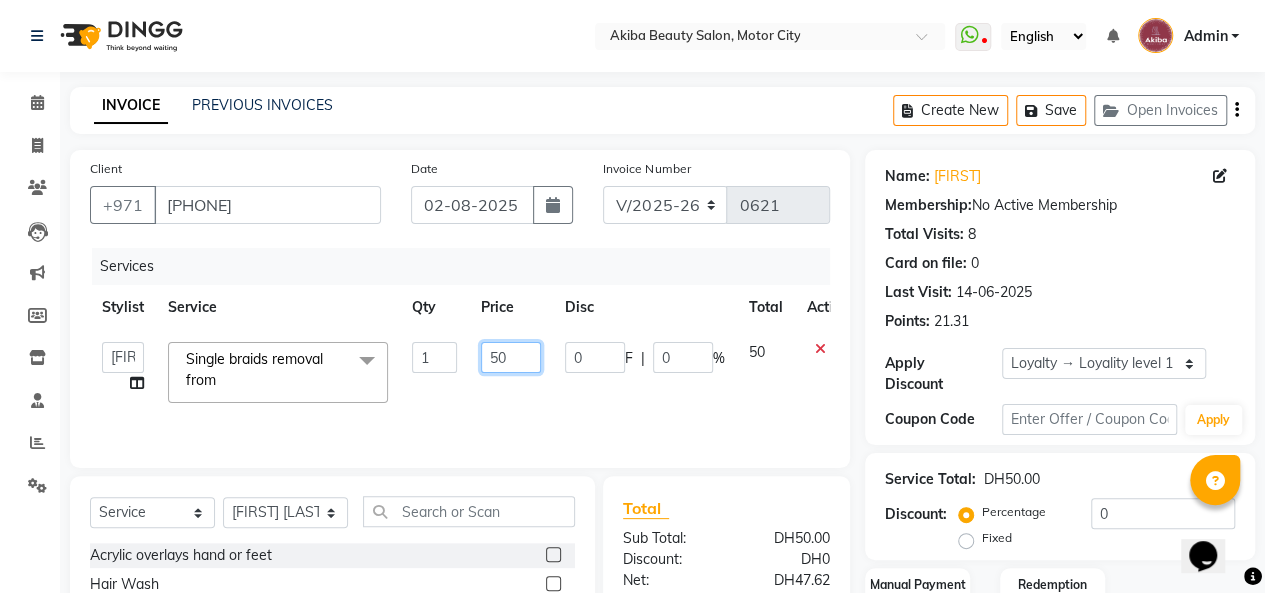 click on "50" 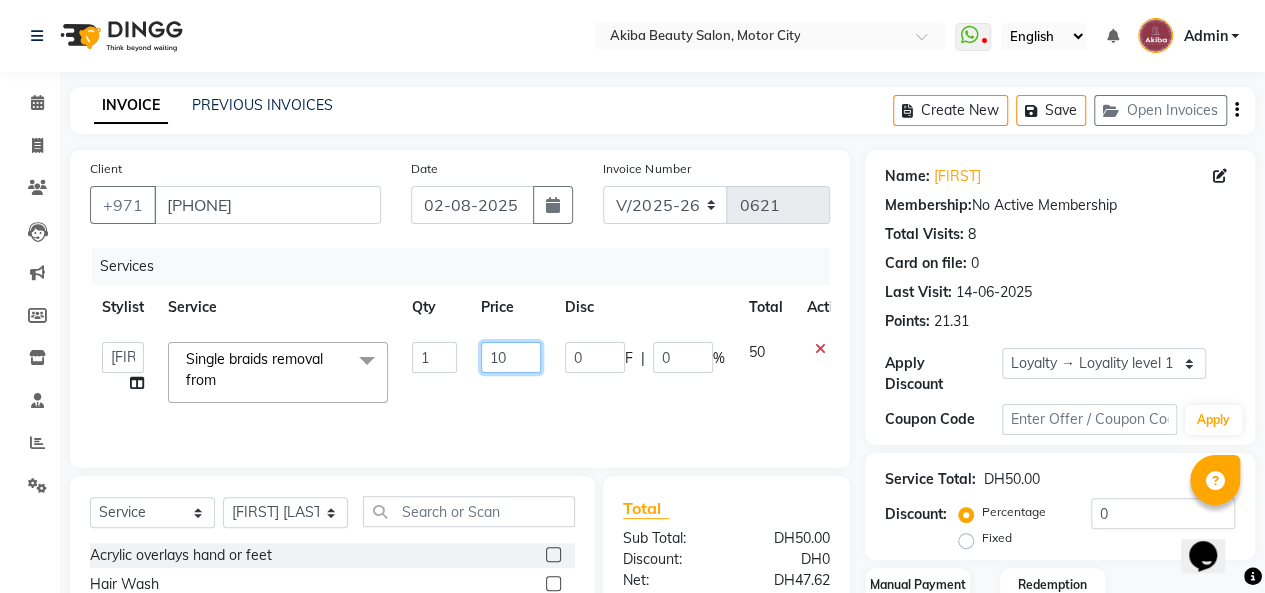 type on "100" 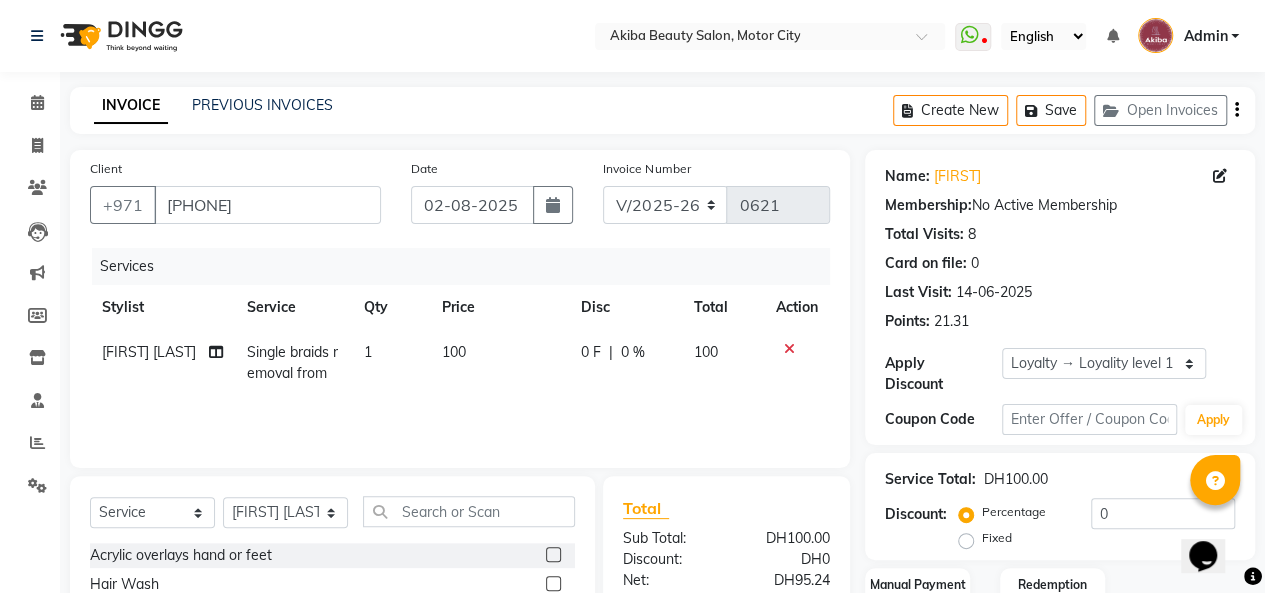 click on "Disc" 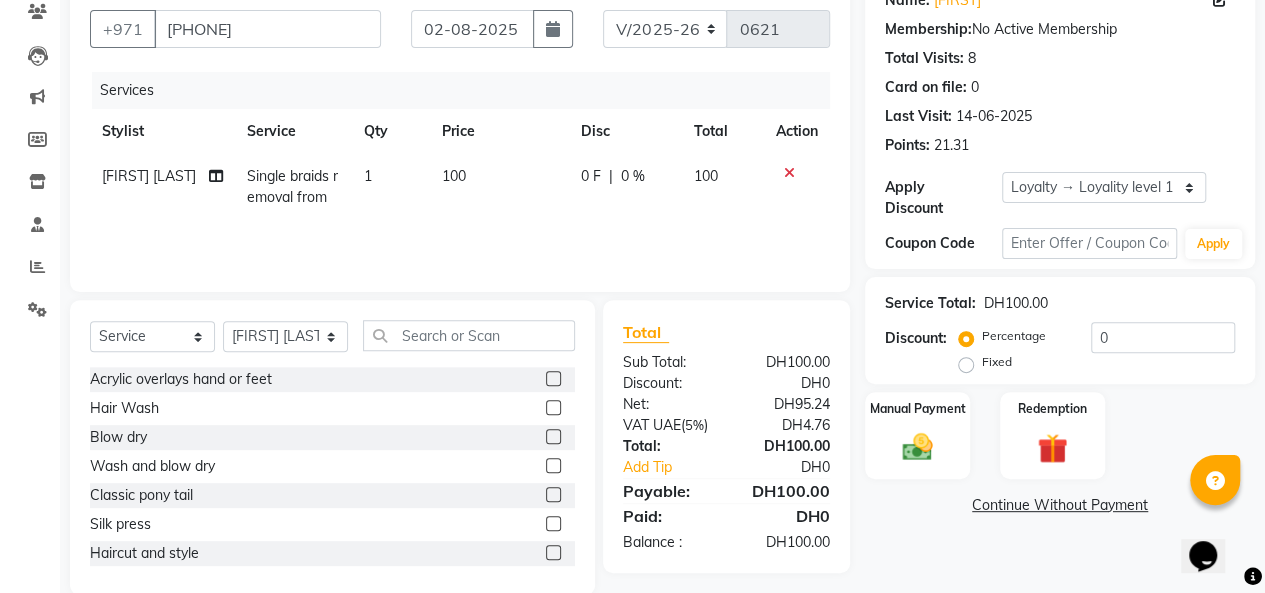 scroll, scrollTop: 180, scrollLeft: 0, axis: vertical 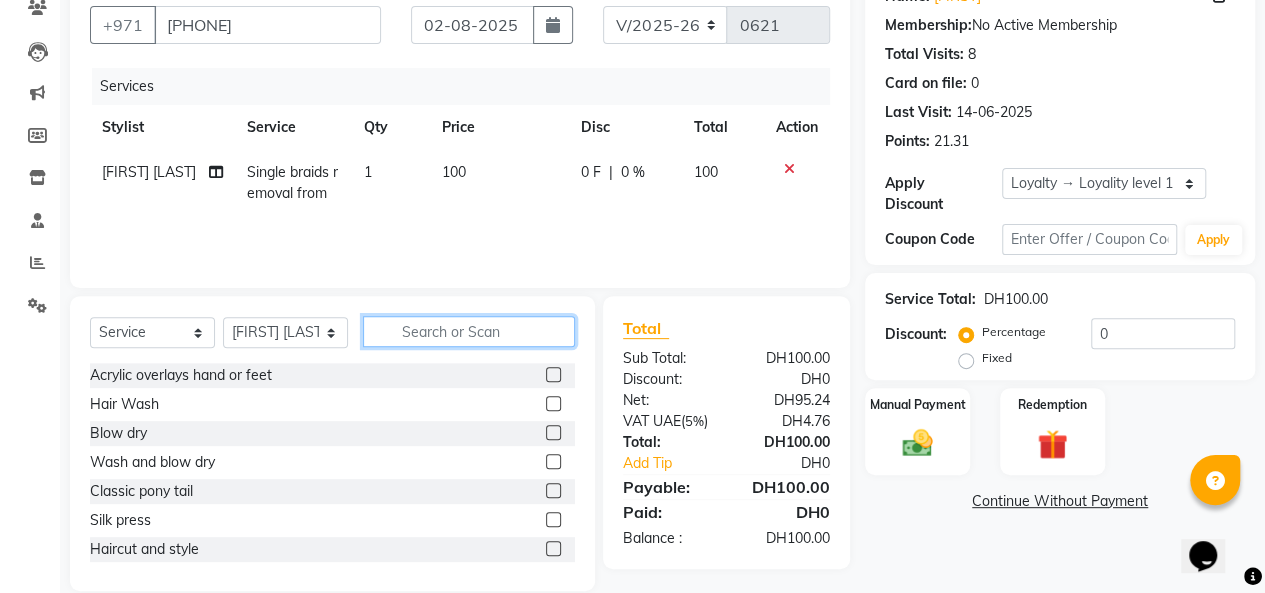 click 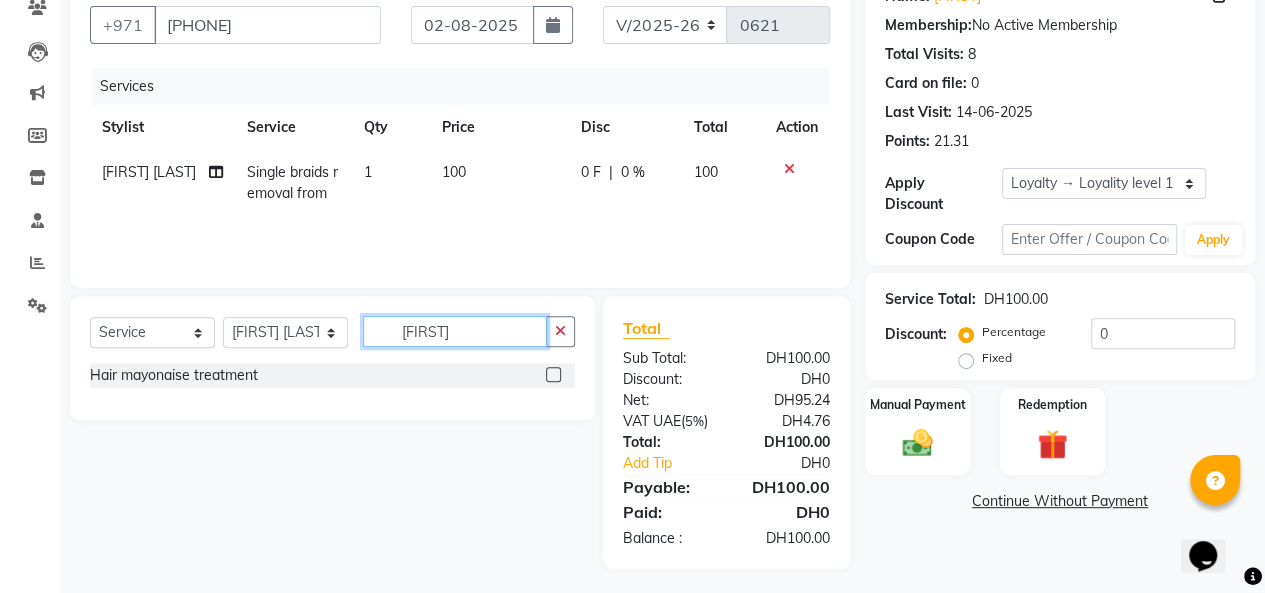 type on "mayona" 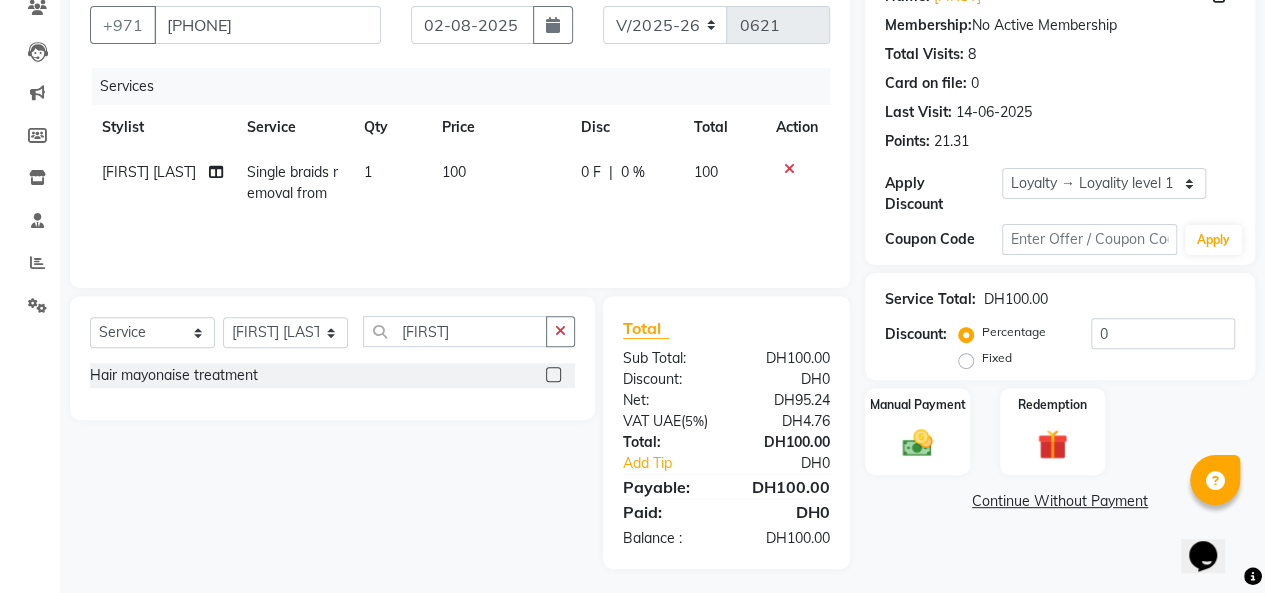 click 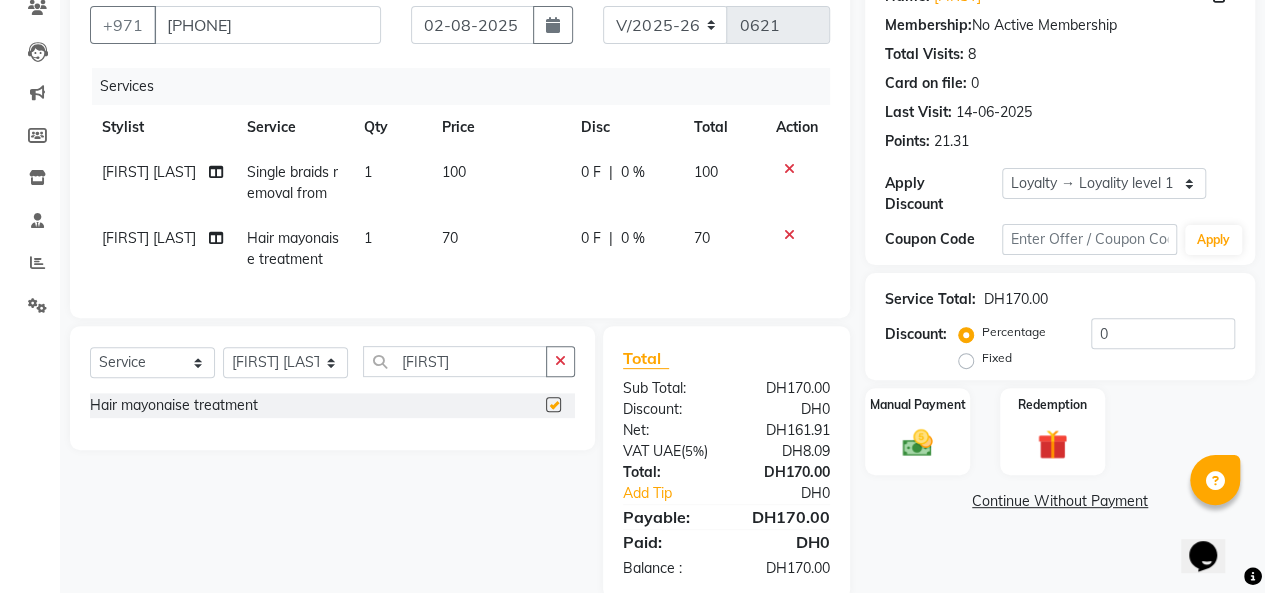 checkbox on "false" 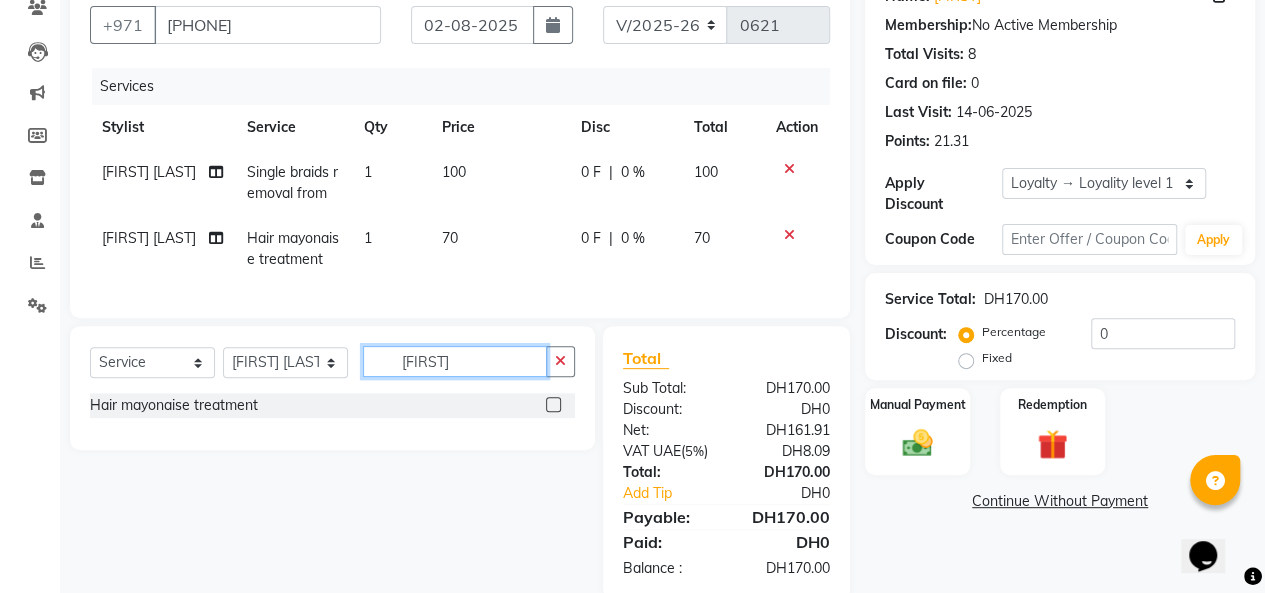click on "mayona" 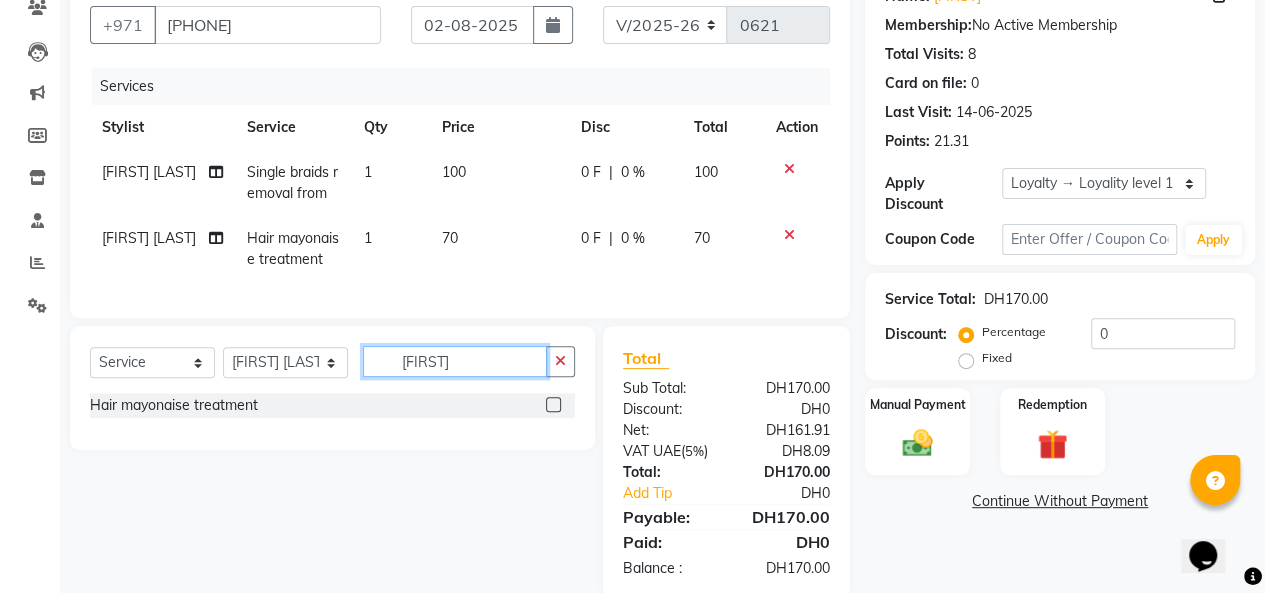 click on "mayona" 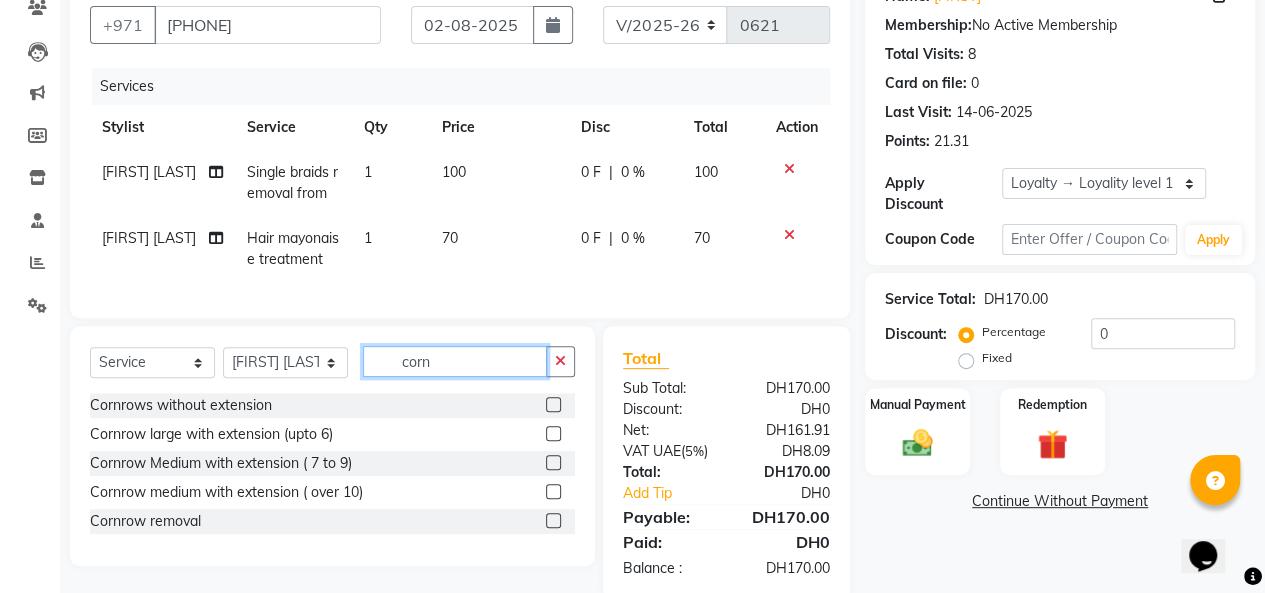type on "corn" 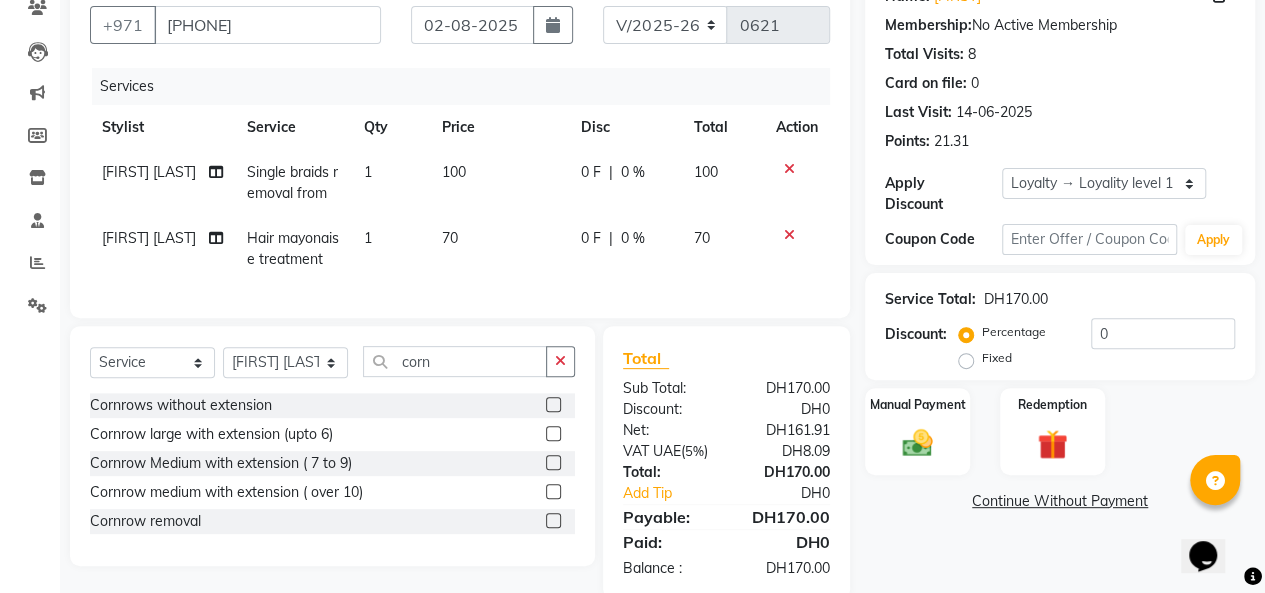 click 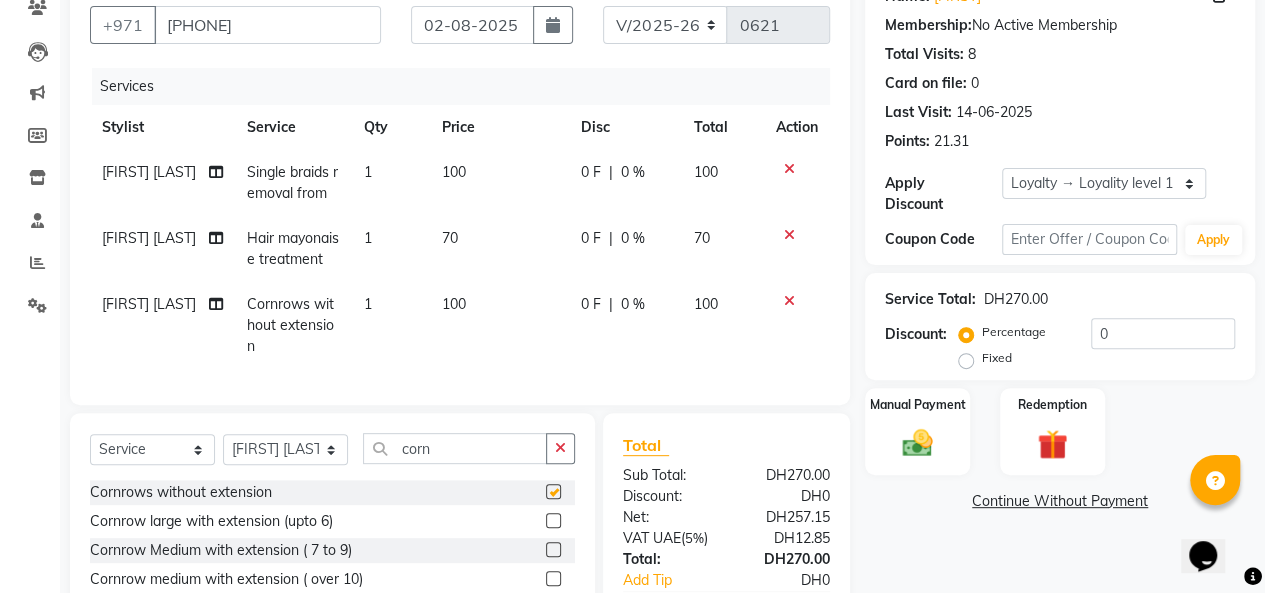 checkbox on "false" 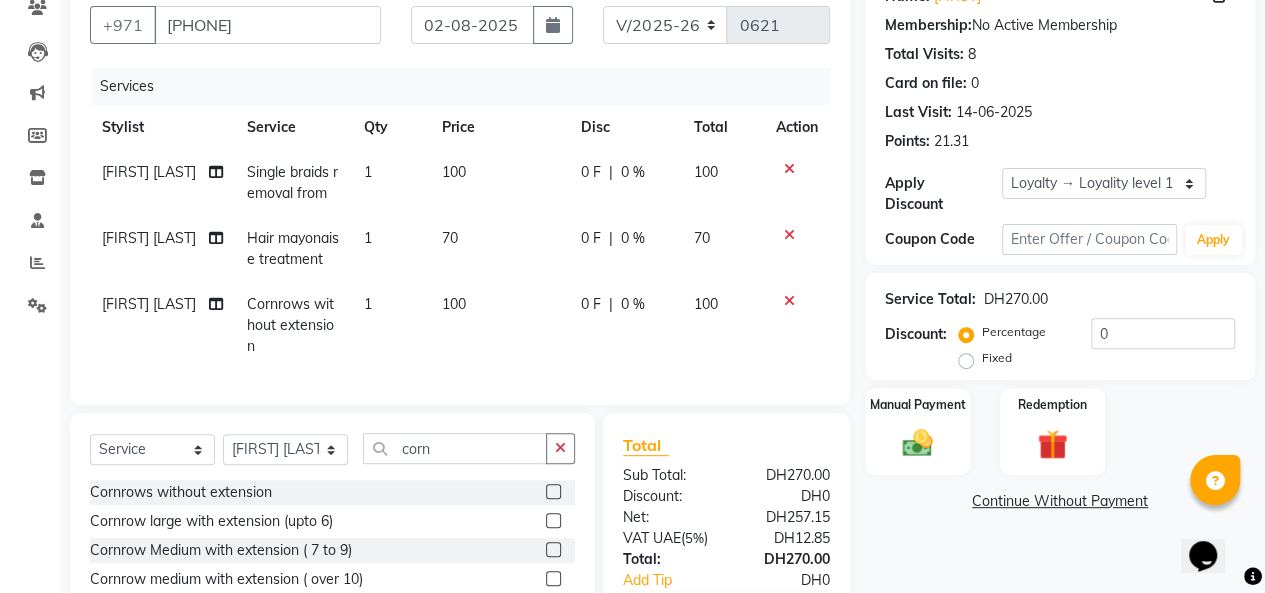 click on "100" 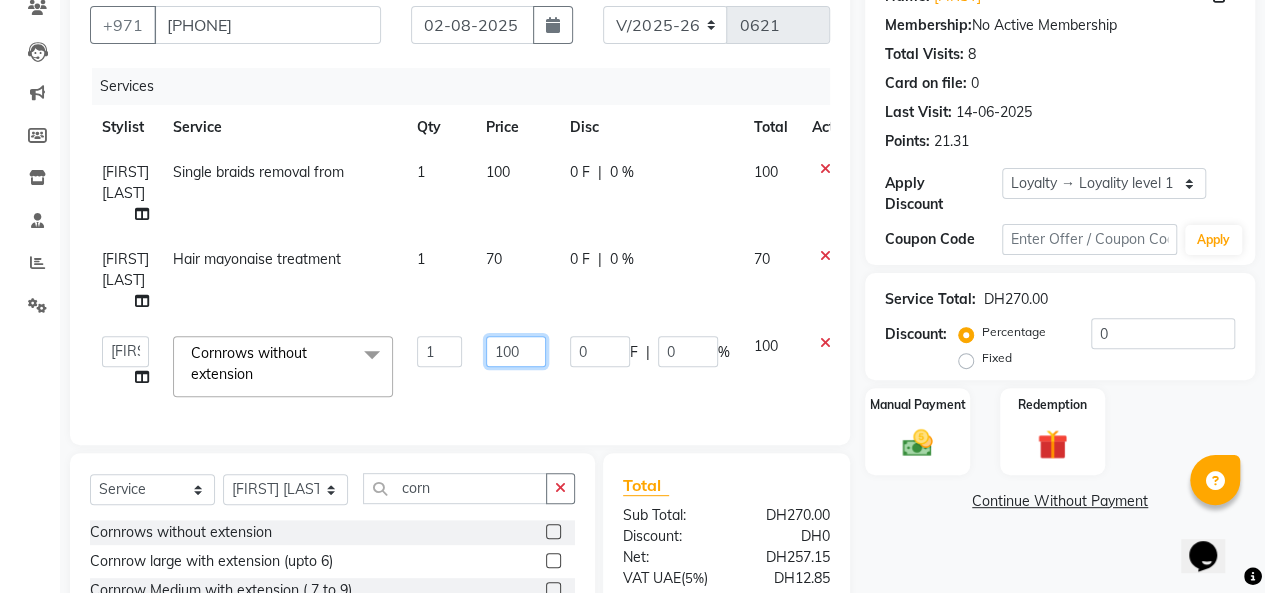 click on "100" 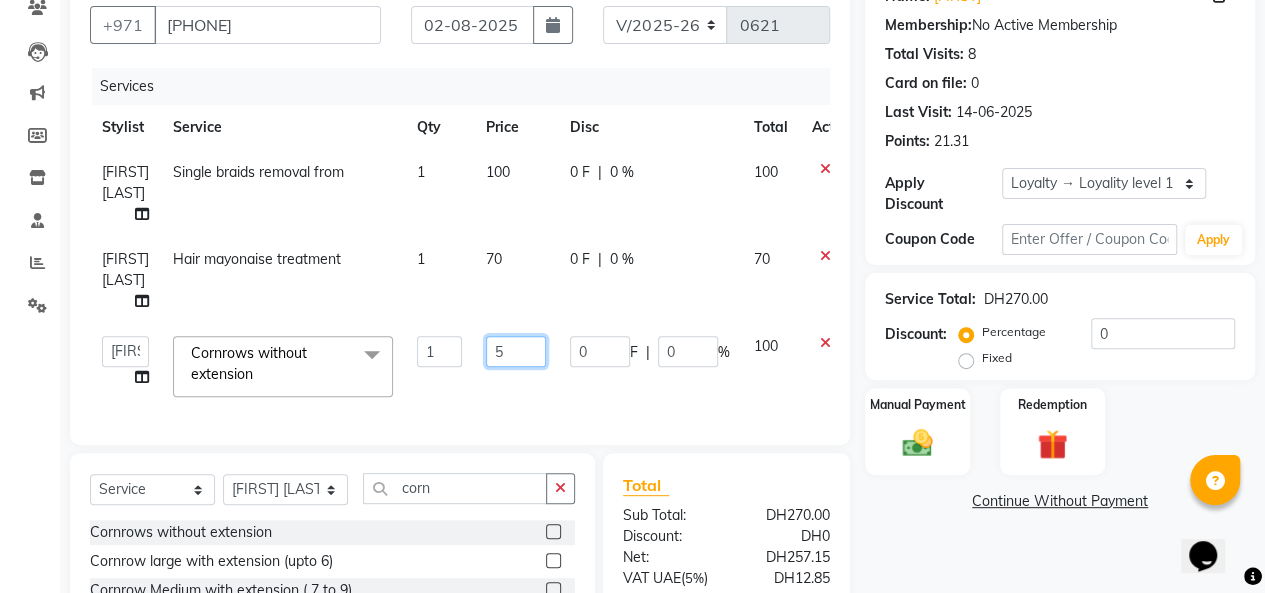 type on "50" 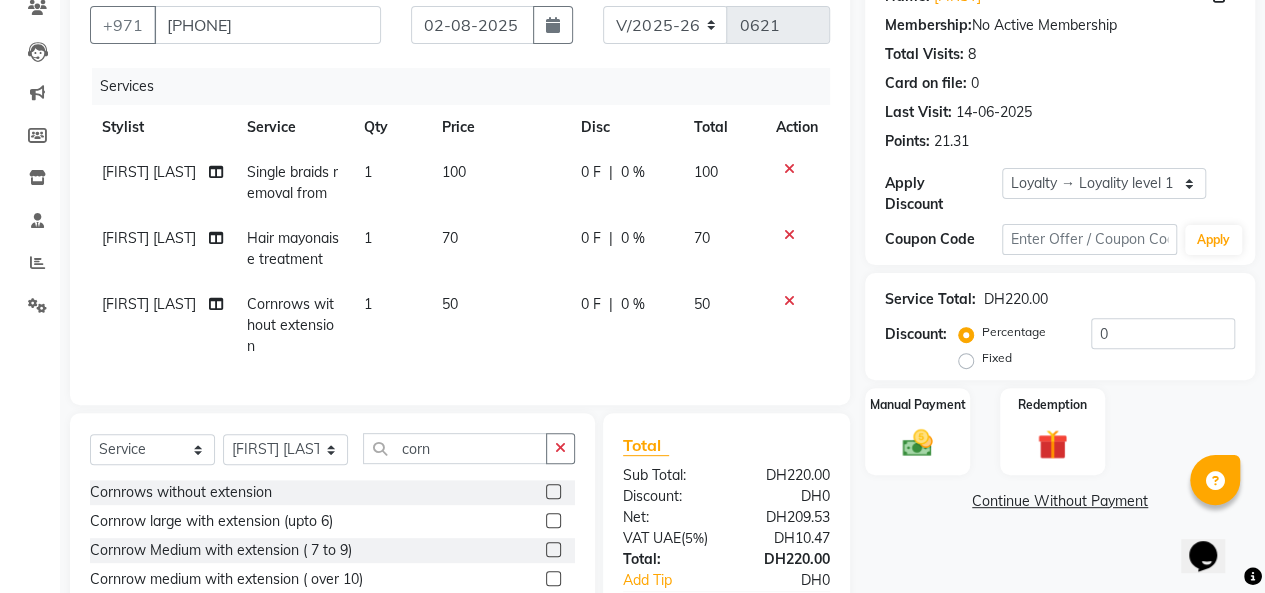 click on "0 F | 0 %" 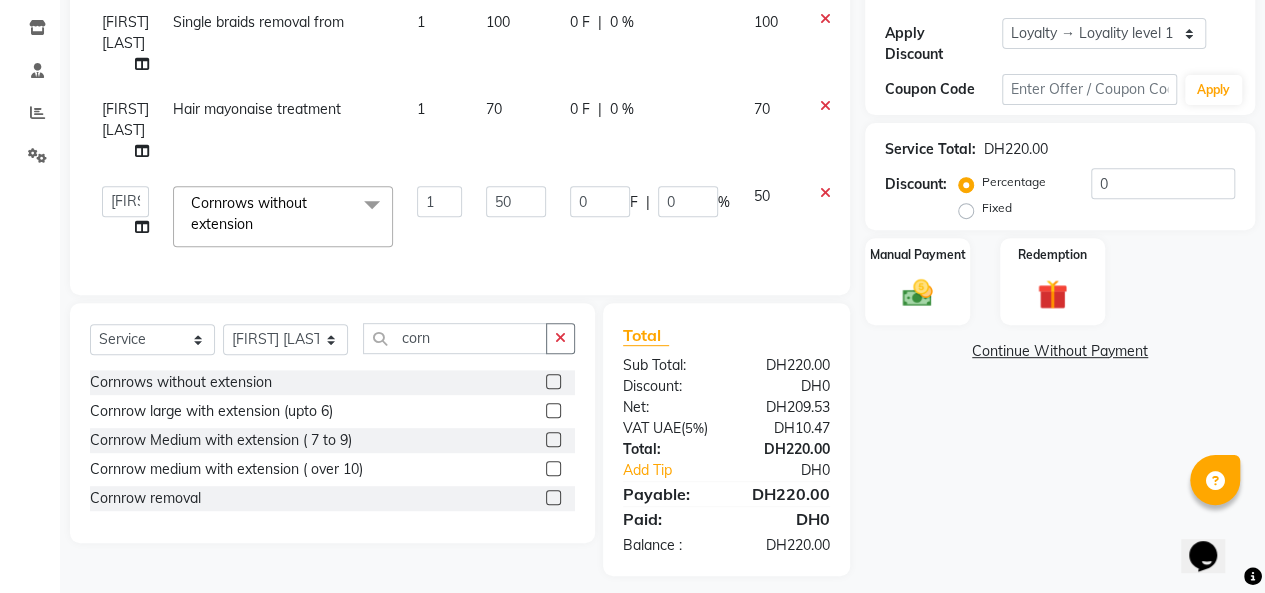 scroll, scrollTop: 331, scrollLeft: 0, axis: vertical 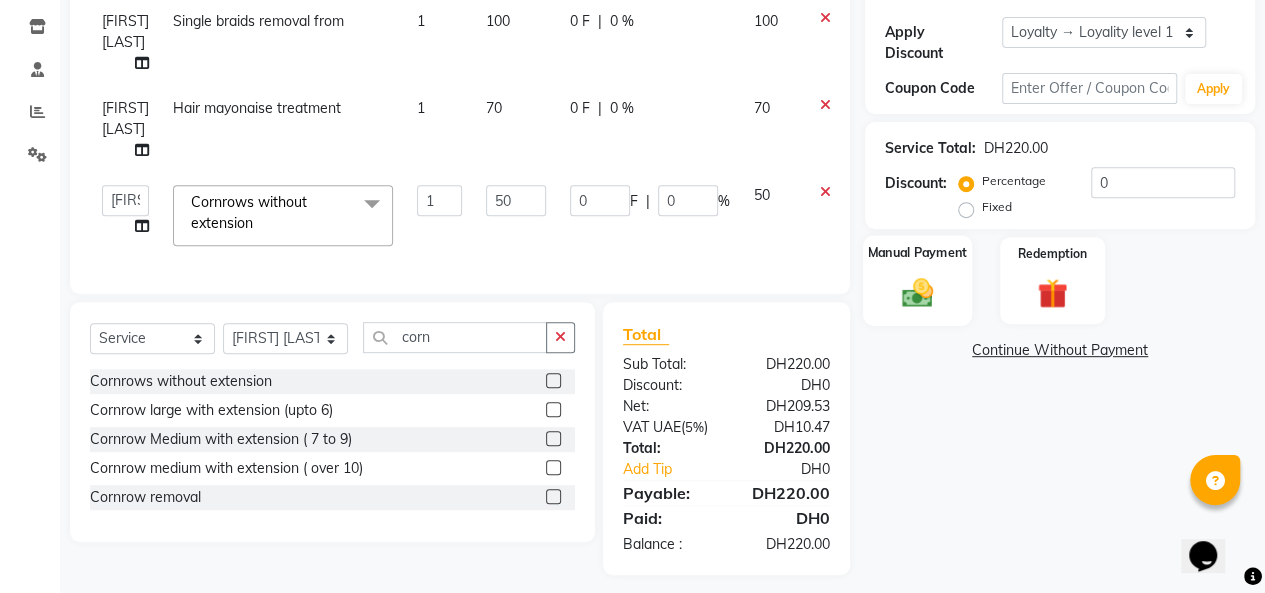 click 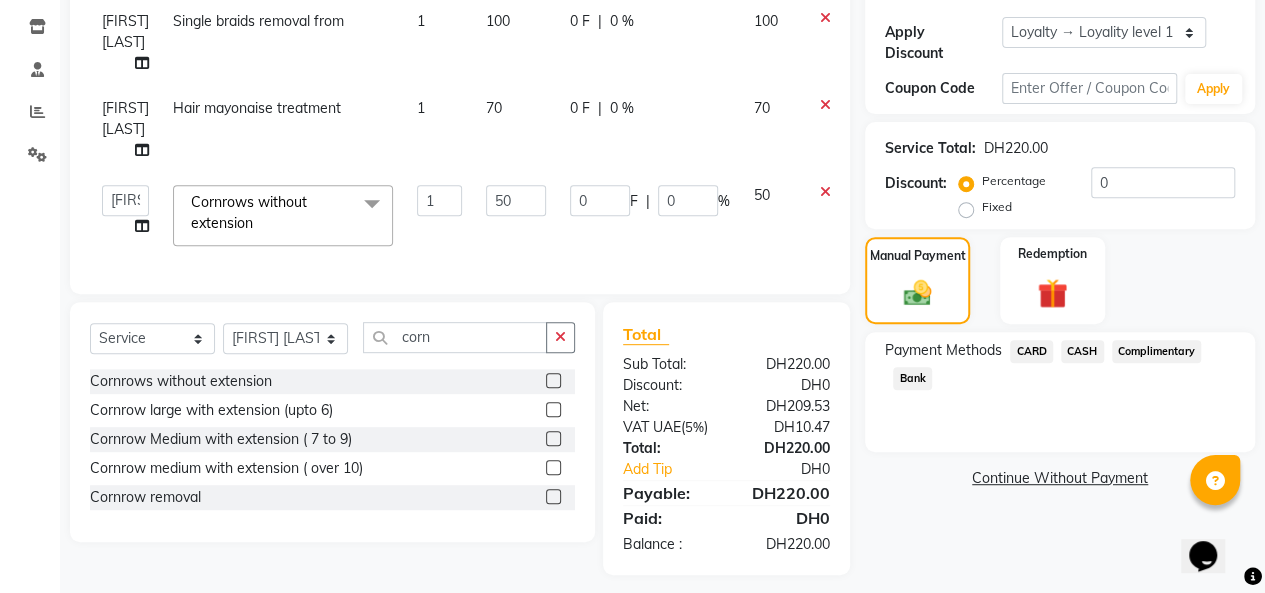 click on "CARD" 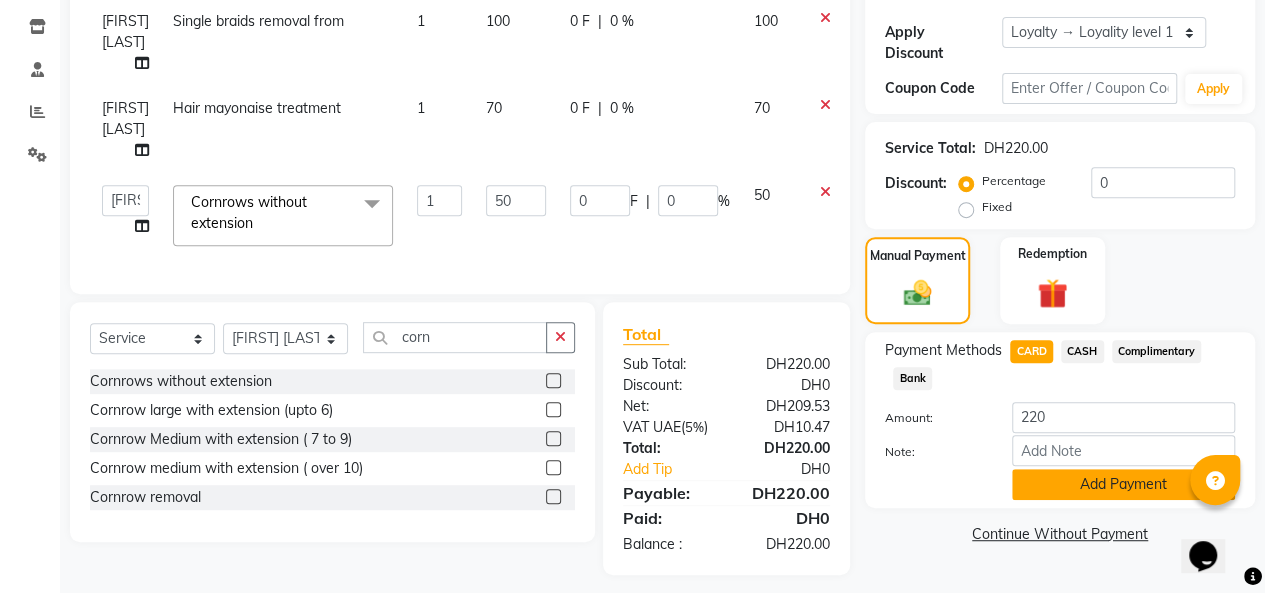 click on "Add Payment" 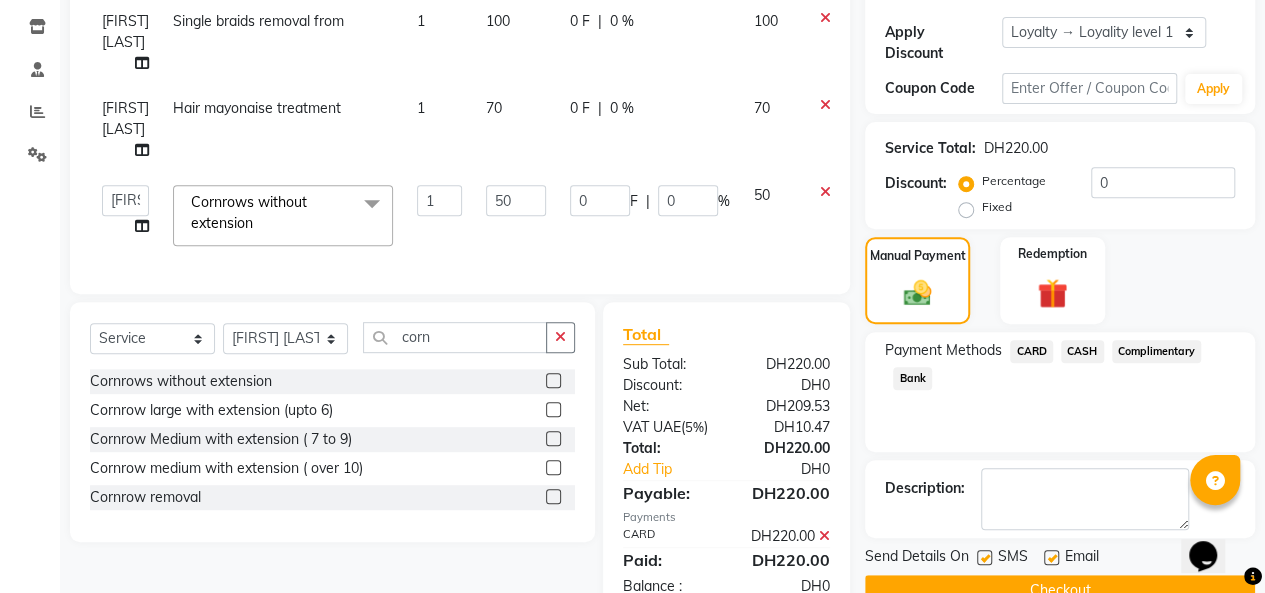 scroll, scrollTop: 516, scrollLeft: 0, axis: vertical 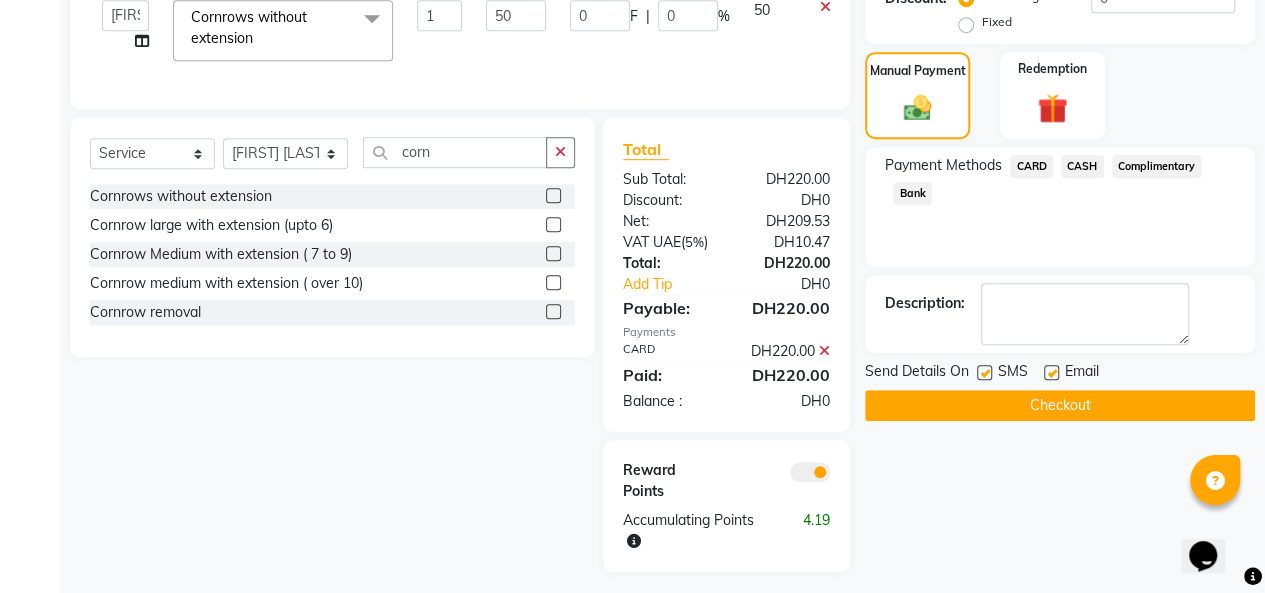 click on "Checkout" 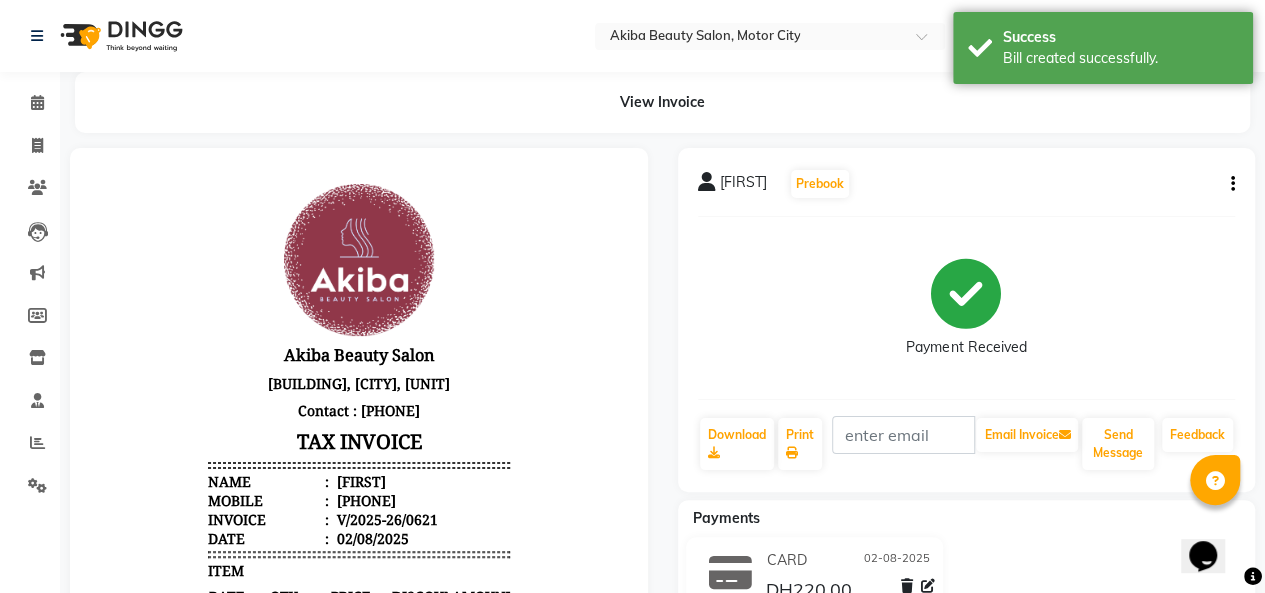 scroll, scrollTop: 0, scrollLeft: 0, axis: both 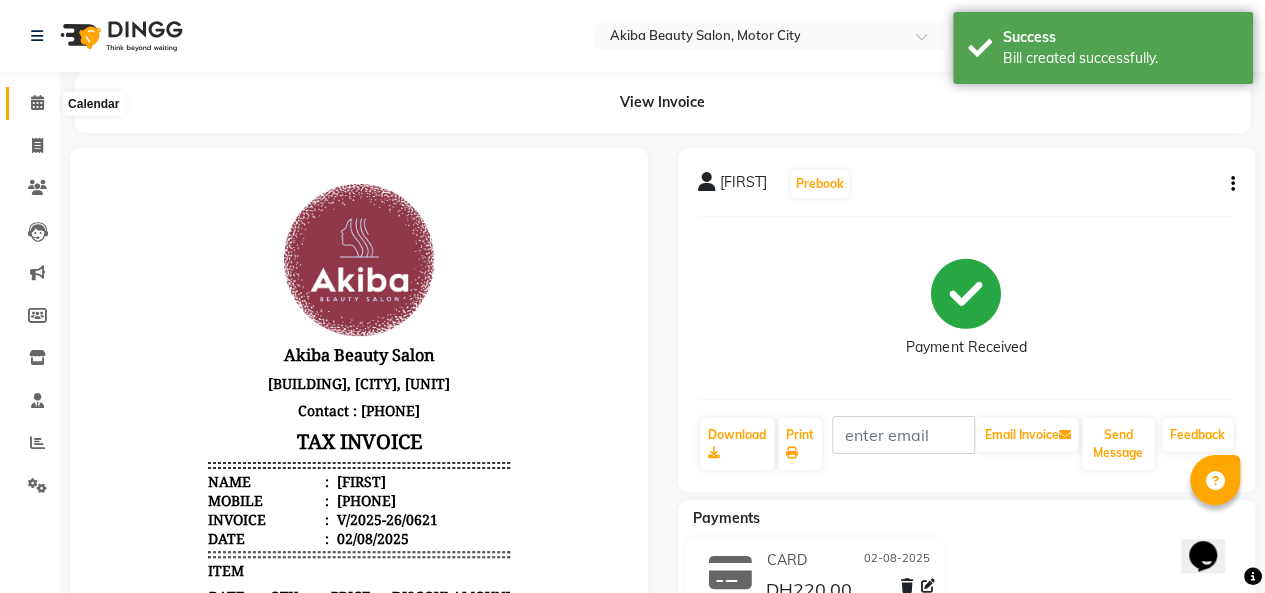 click 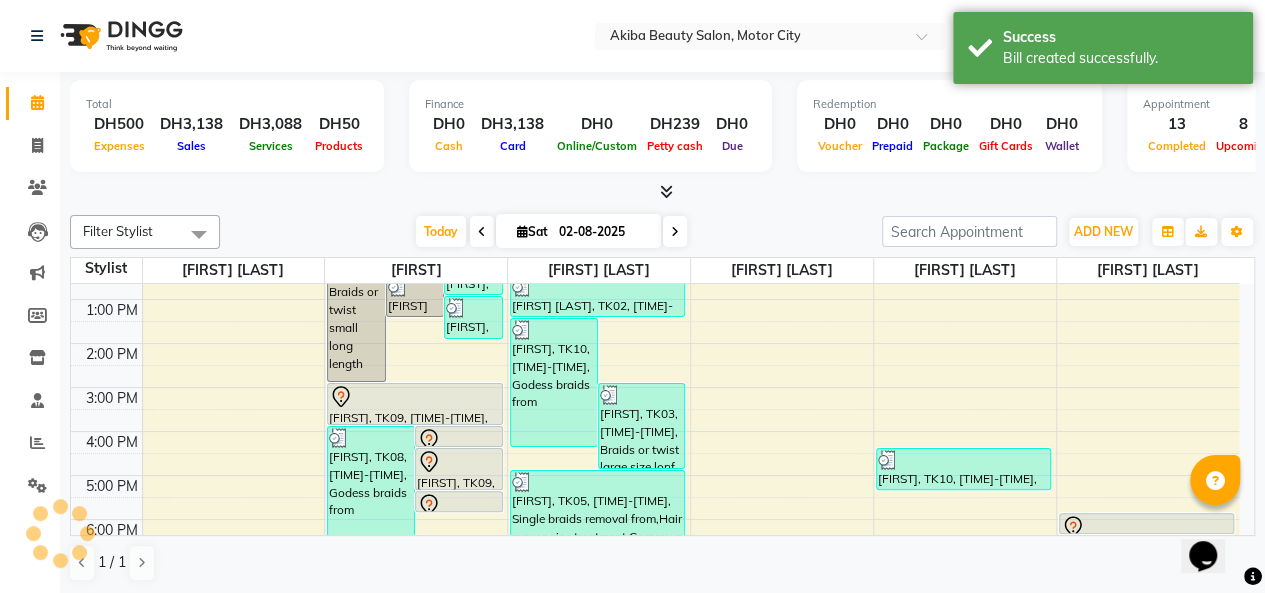 scroll, scrollTop: 205, scrollLeft: 0, axis: vertical 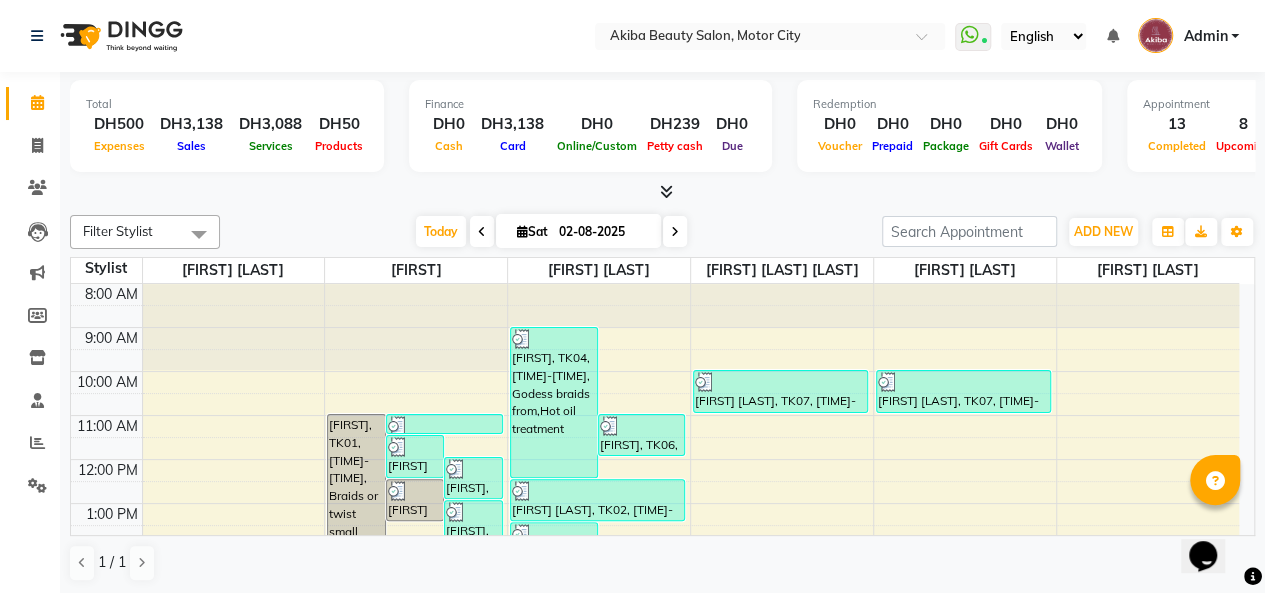 click at bounding box center [666, 191] 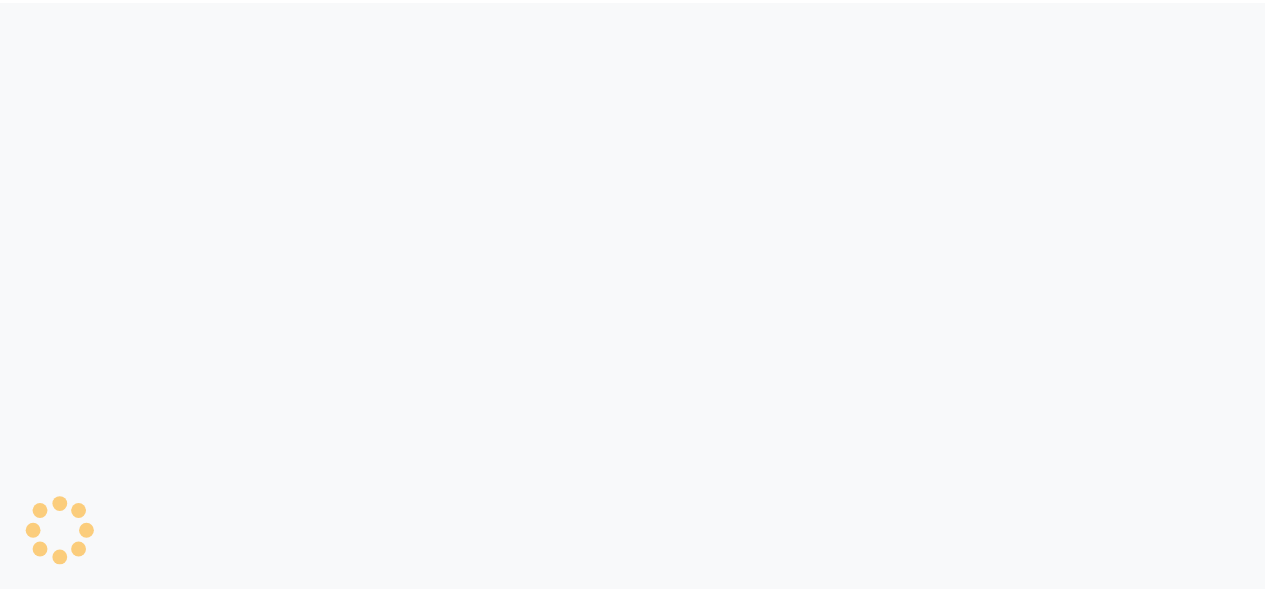 scroll, scrollTop: 0, scrollLeft: 0, axis: both 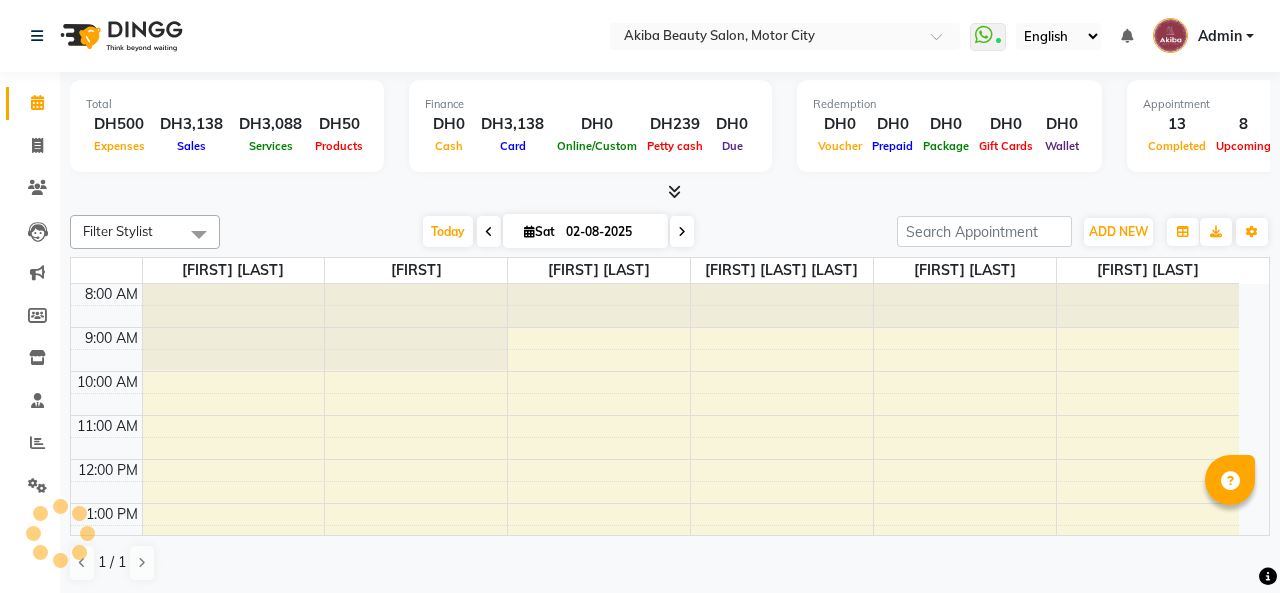 select on "en" 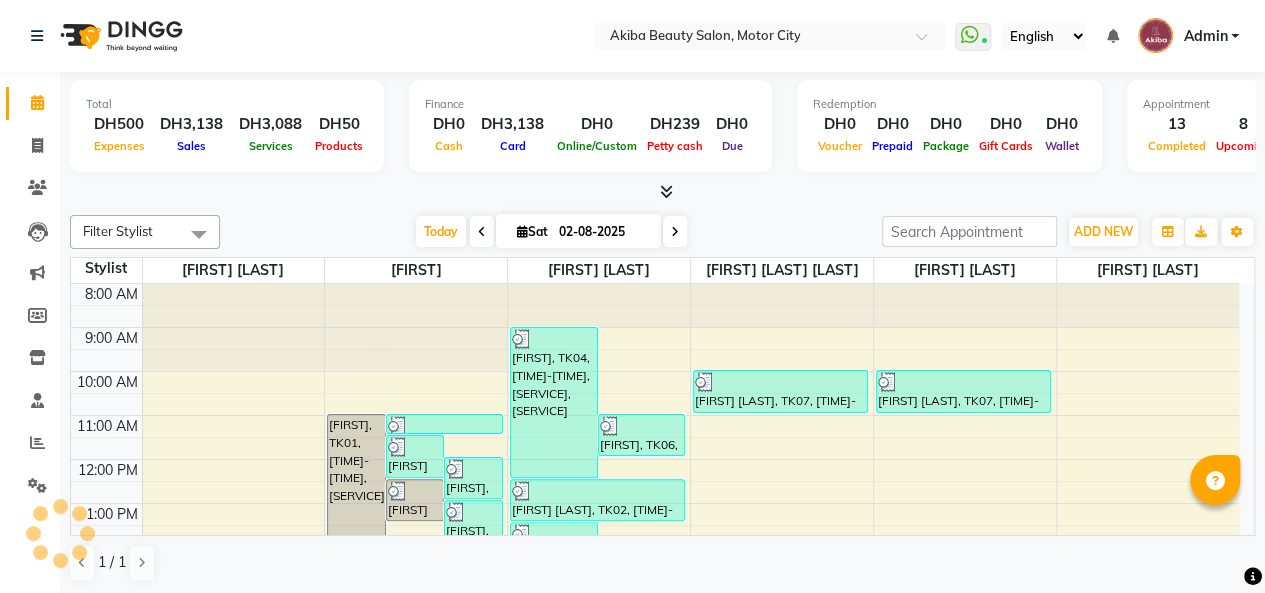 scroll, scrollTop: 0, scrollLeft: 0, axis: both 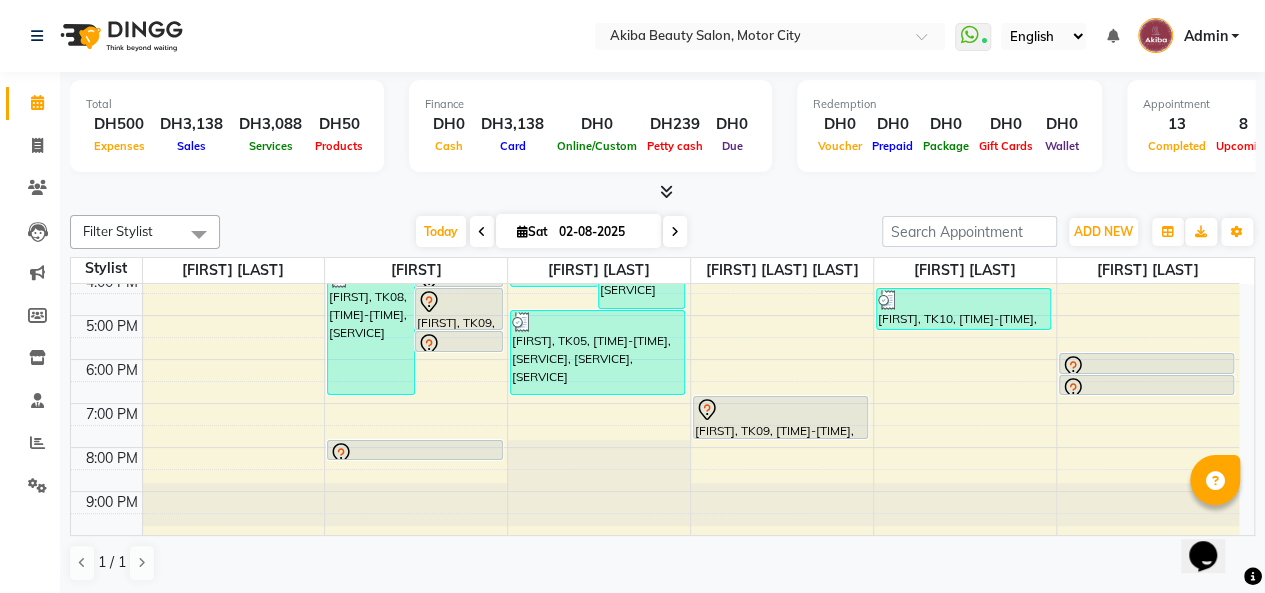 click at bounding box center (414, 454) 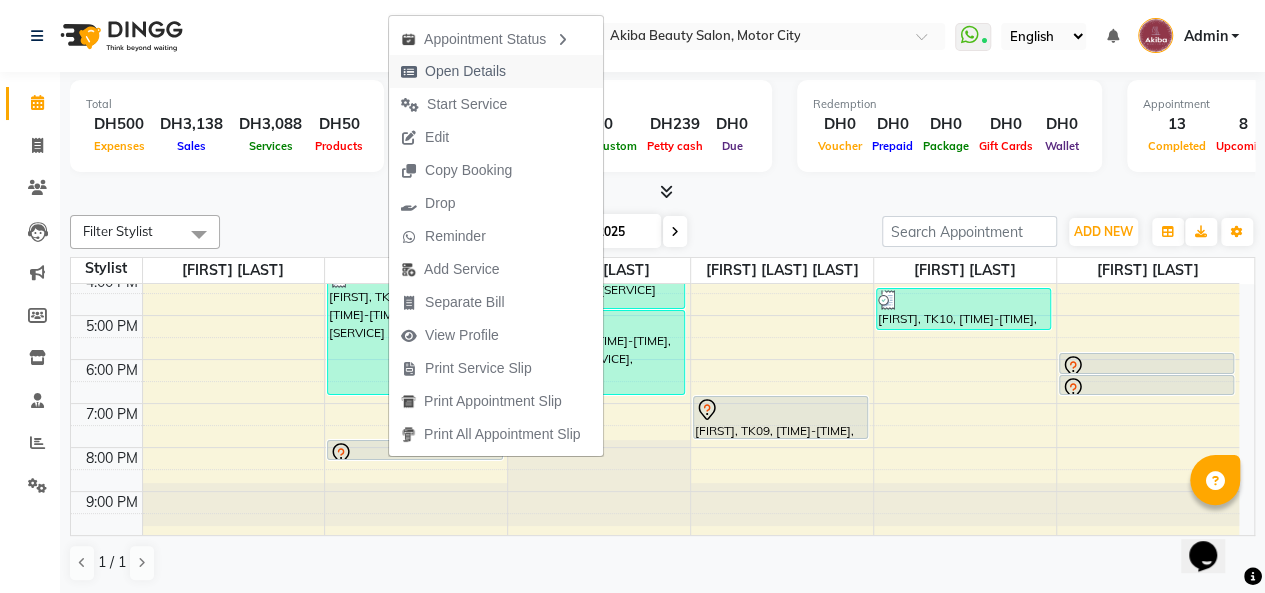 click on "Open Details" at bounding box center [465, 71] 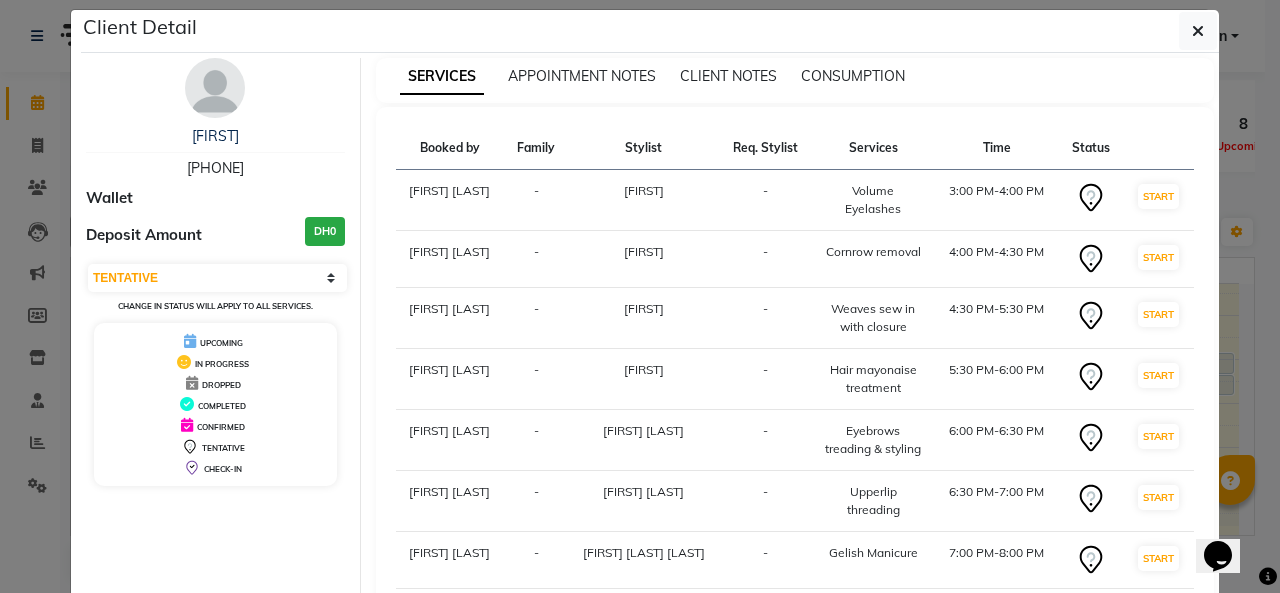 scroll, scrollTop: 16, scrollLeft: 0, axis: vertical 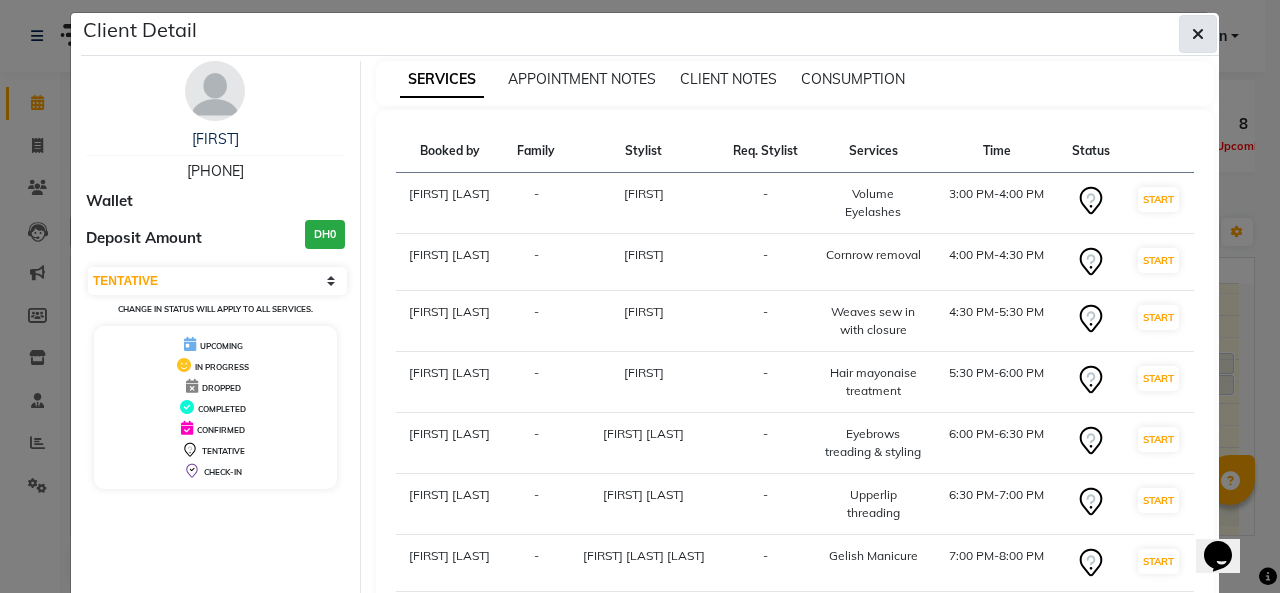 click 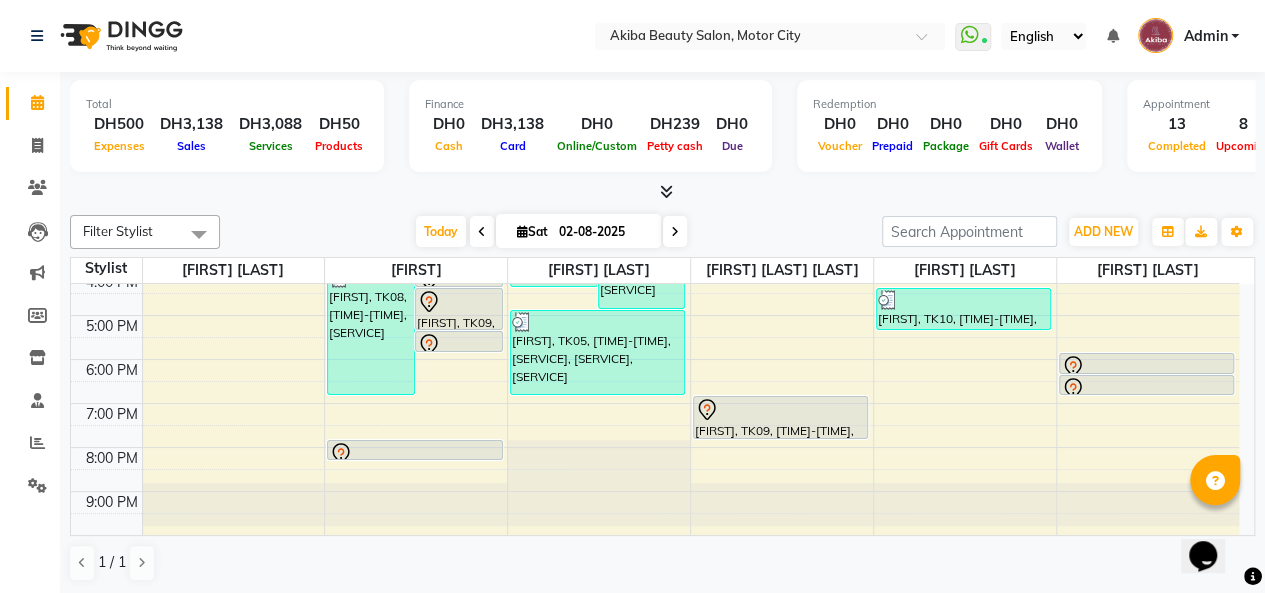 click at bounding box center (414, 454) 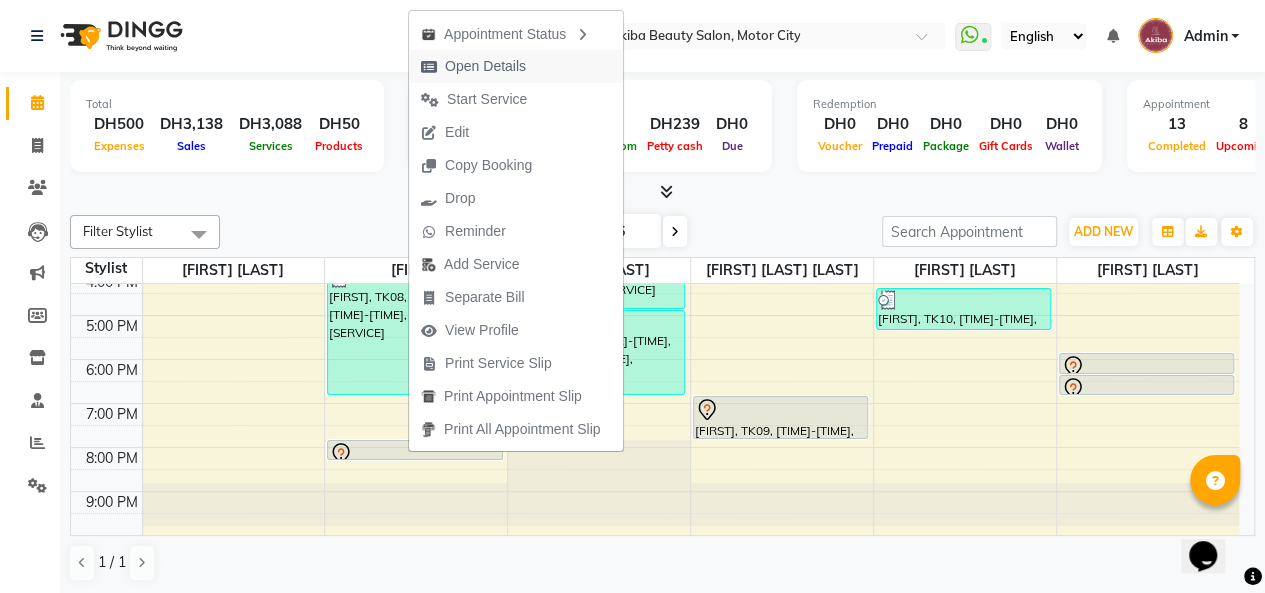 click on "Open Details" at bounding box center [485, 66] 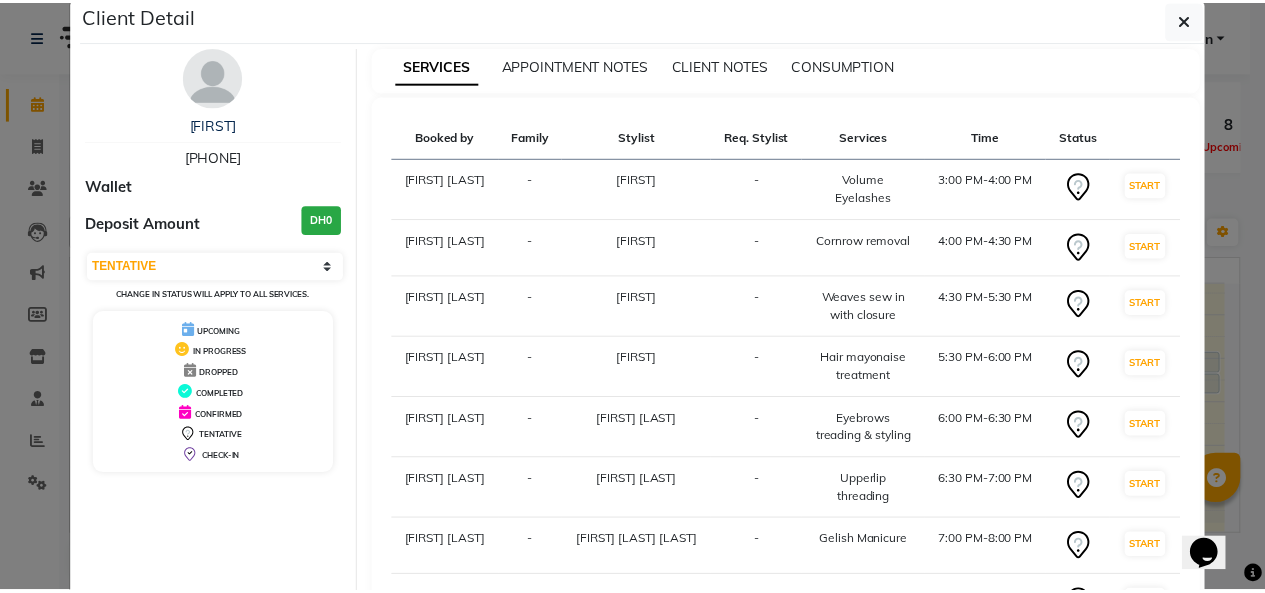scroll, scrollTop: 0, scrollLeft: 0, axis: both 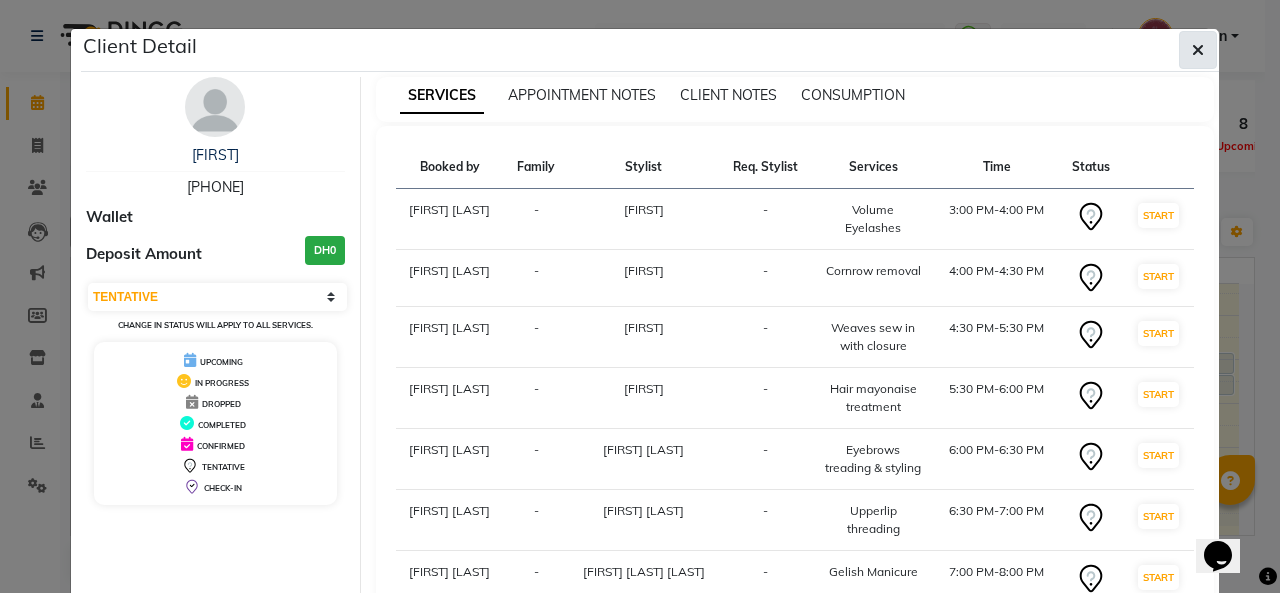 click 